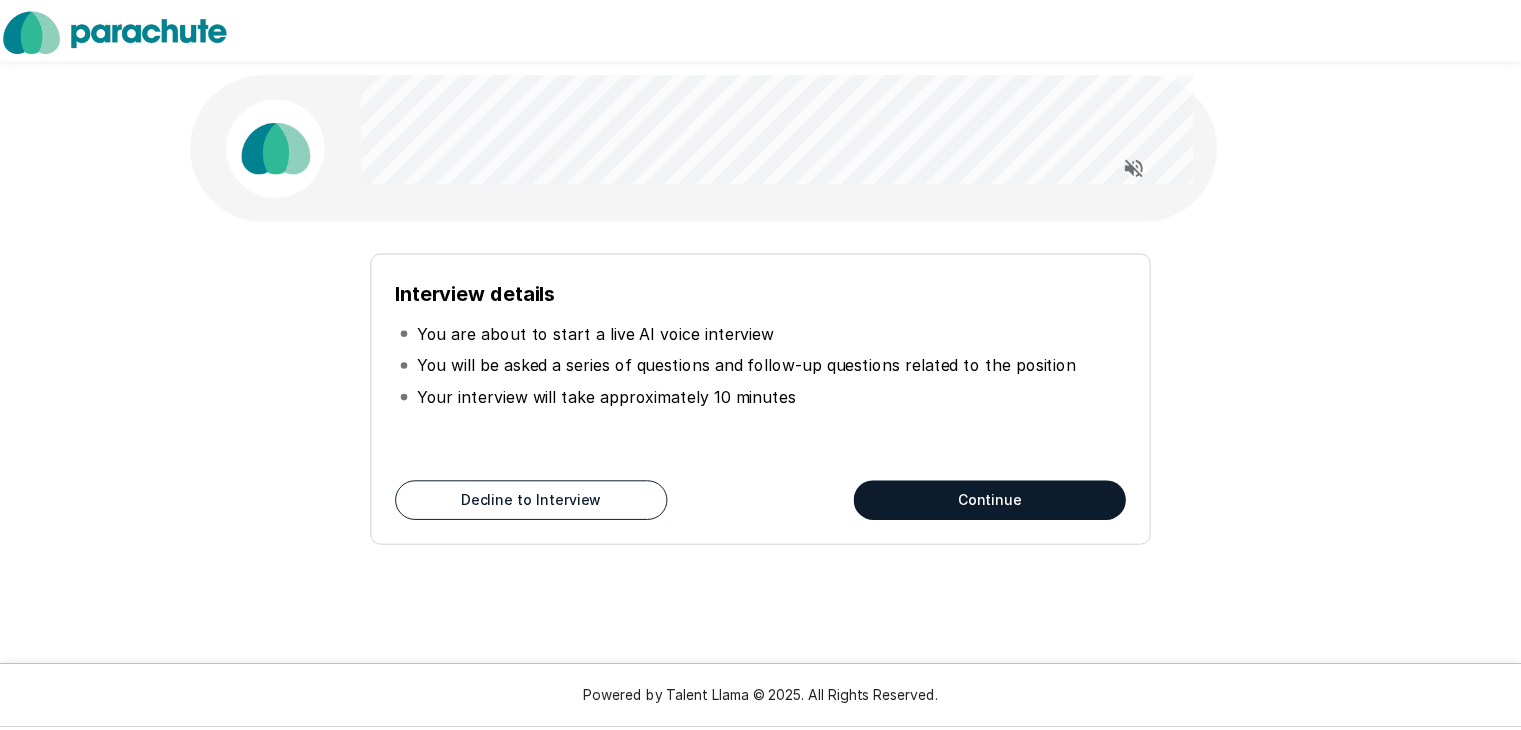 scroll, scrollTop: 0, scrollLeft: 0, axis: both 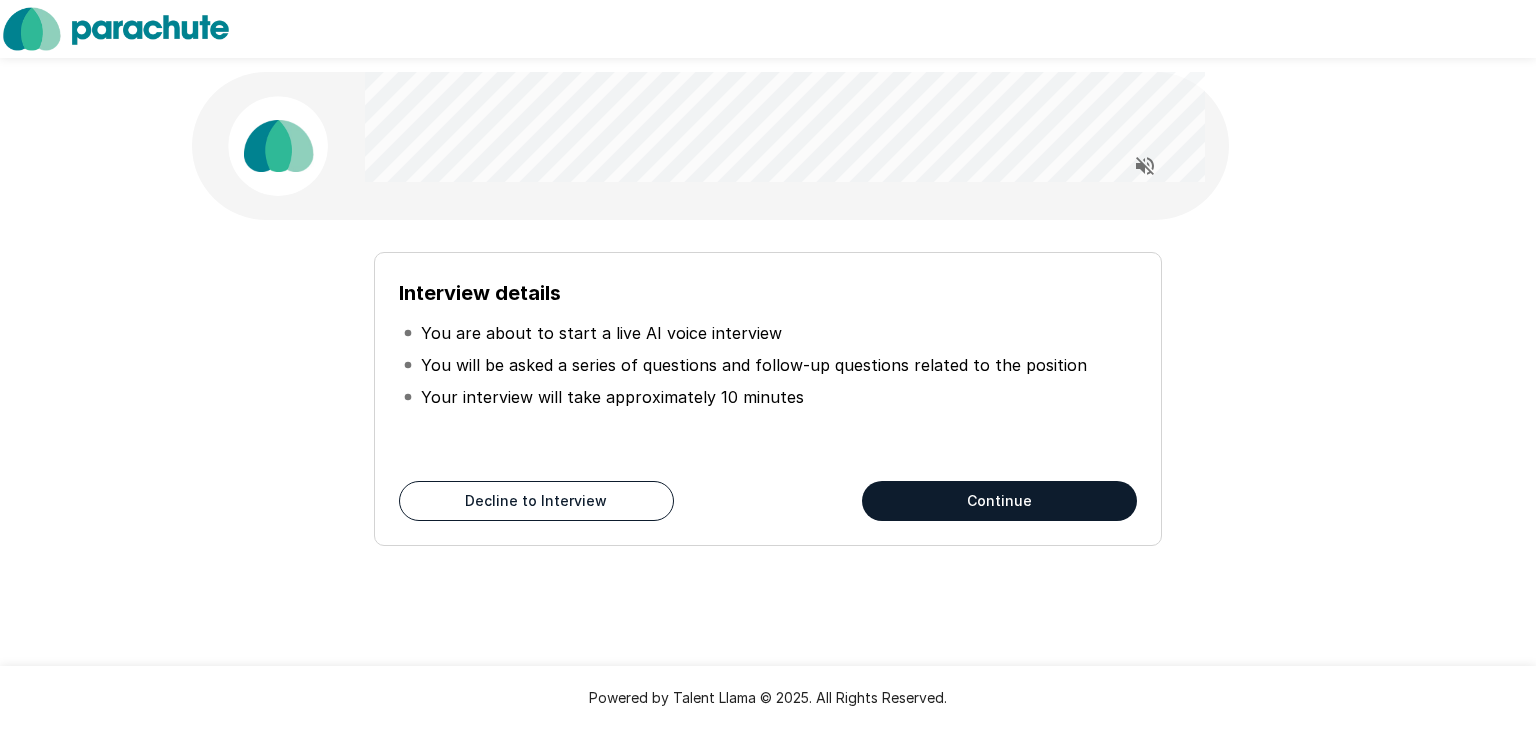 click on "Continue" at bounding box center (999, 501) 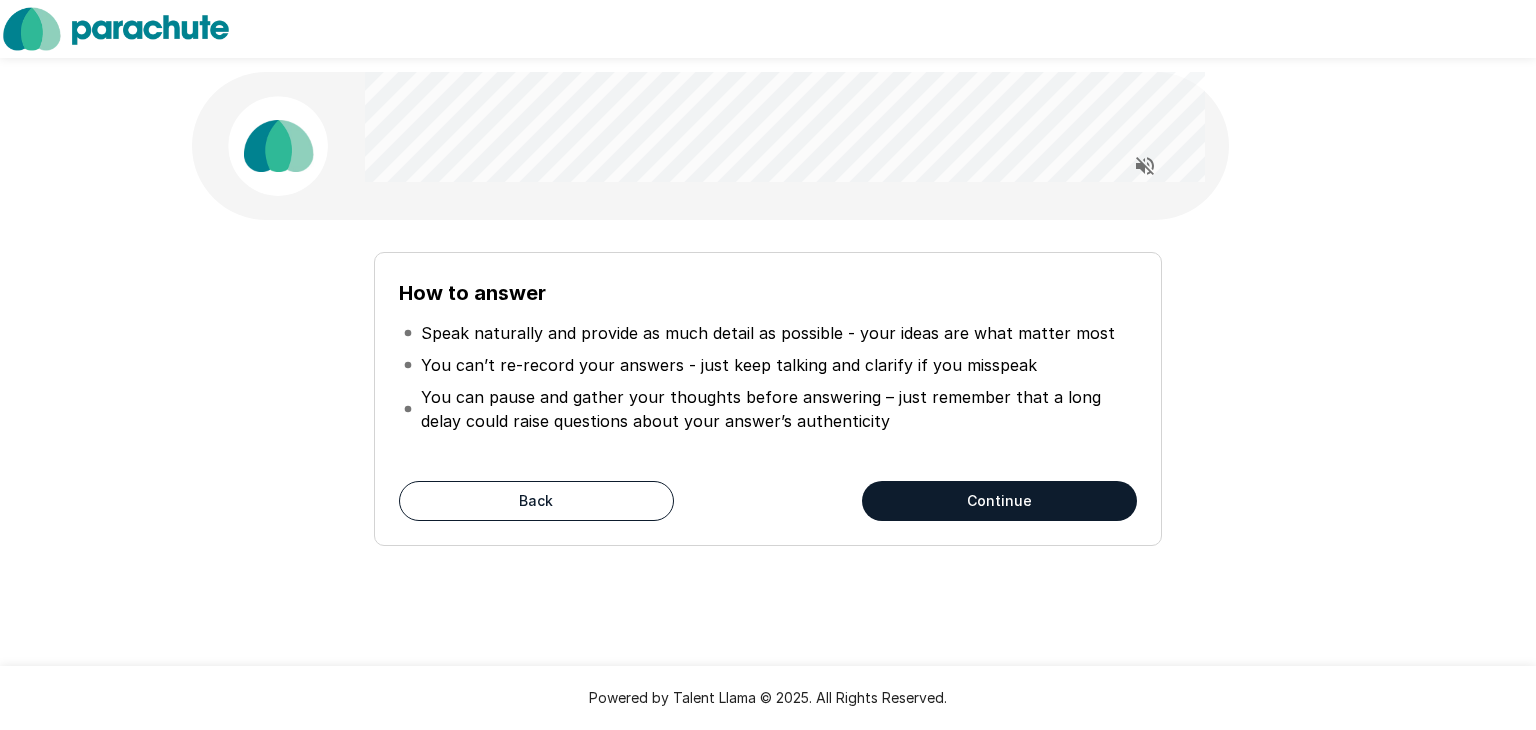 click on "Continue" at bounding box center [999, 501] 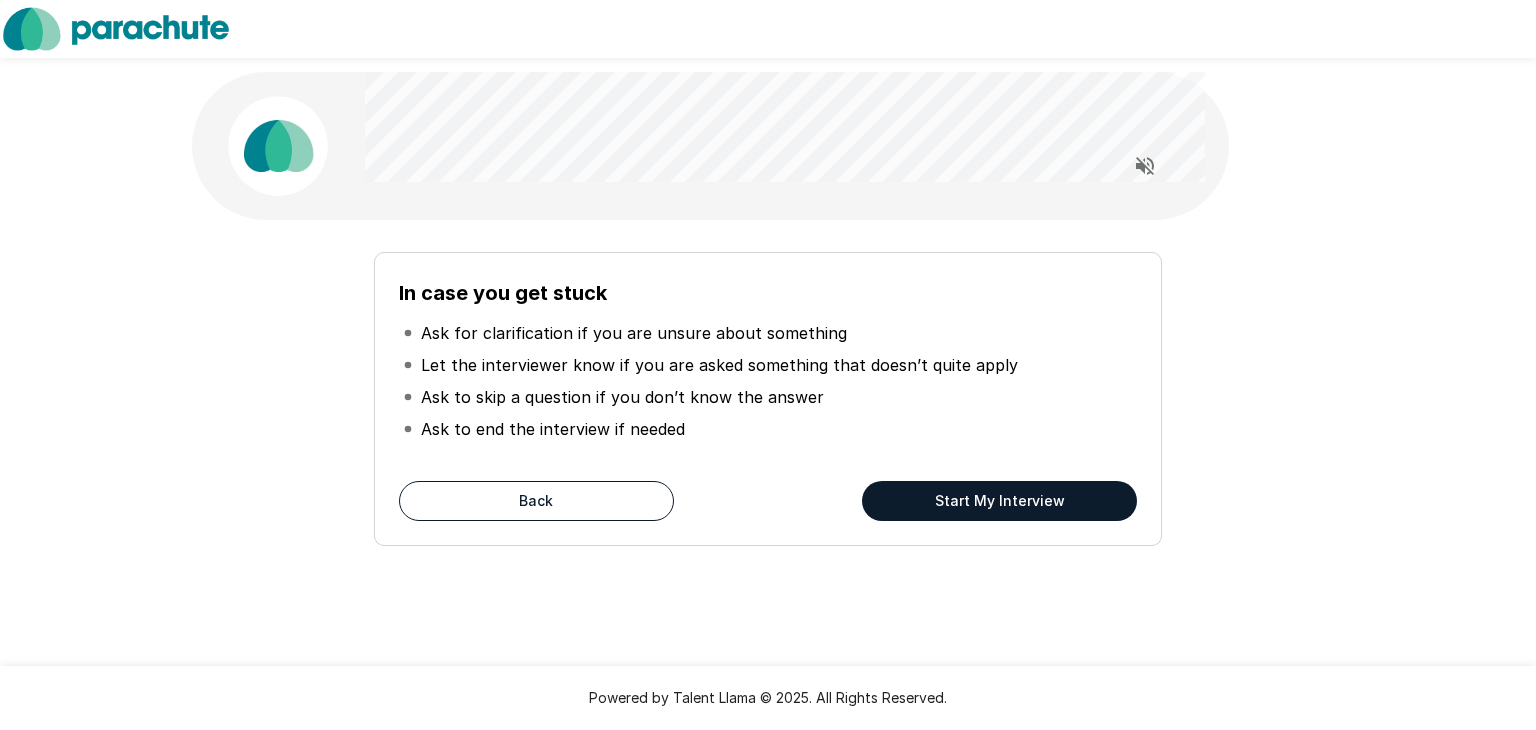 click on "Start My Interview" at bounding box center (999, 501) 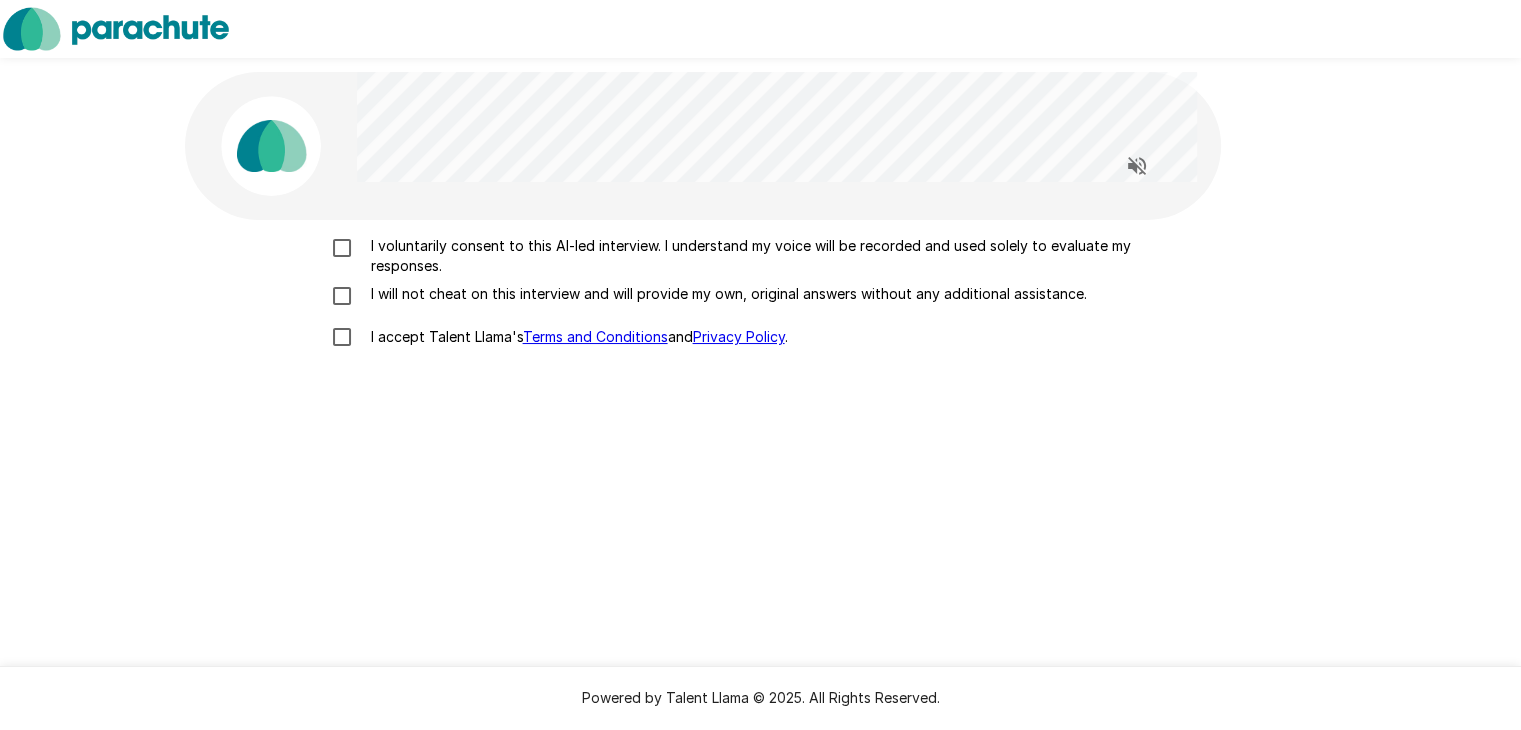 click on "I voluntarily consent to this AI-led interview. I understand my voice will be recorded and used solely to evaluate my responses." at bounding box center [782, 256] 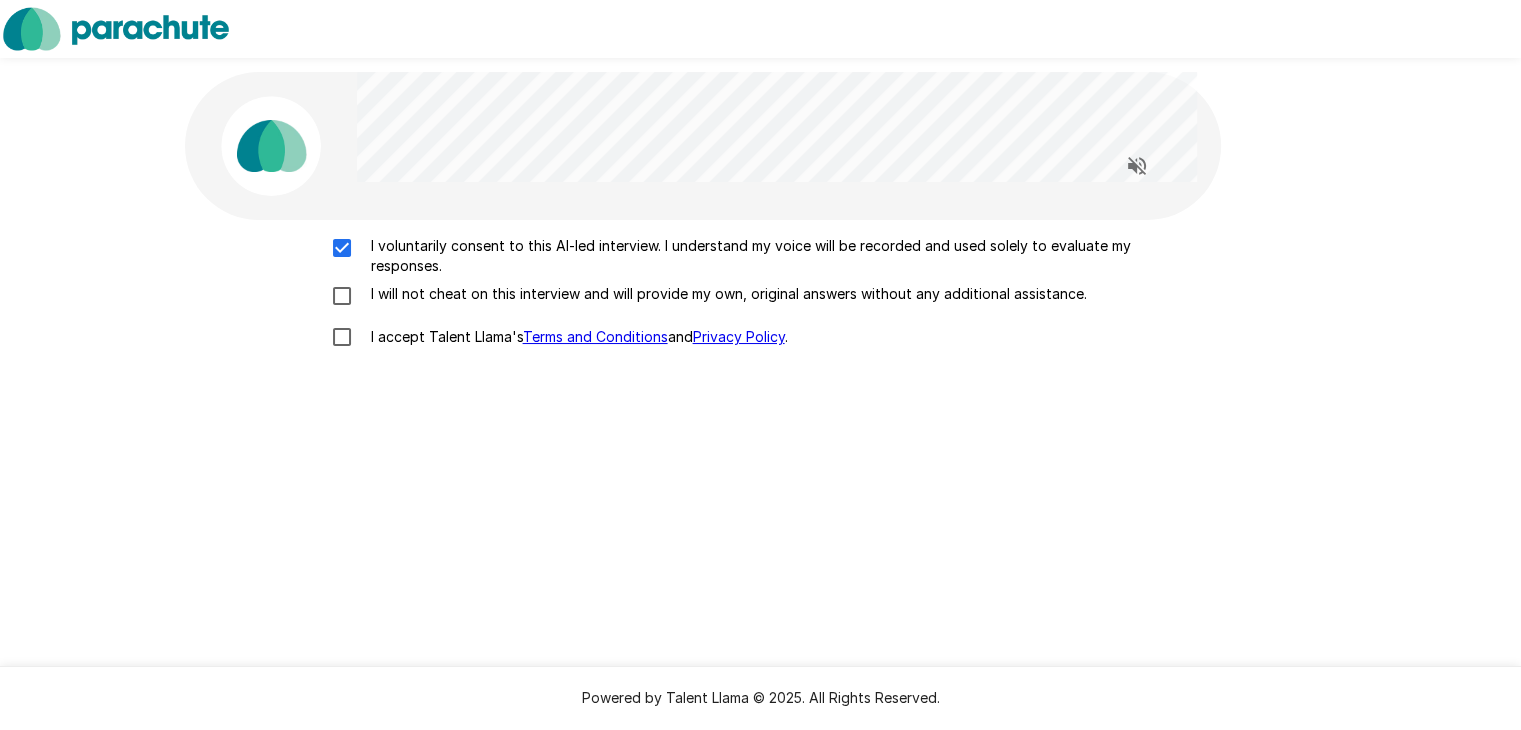 click on "I will not cheat on this interview and will provide my own, original answers without any additional assistance." at bounding box center [725, 294] 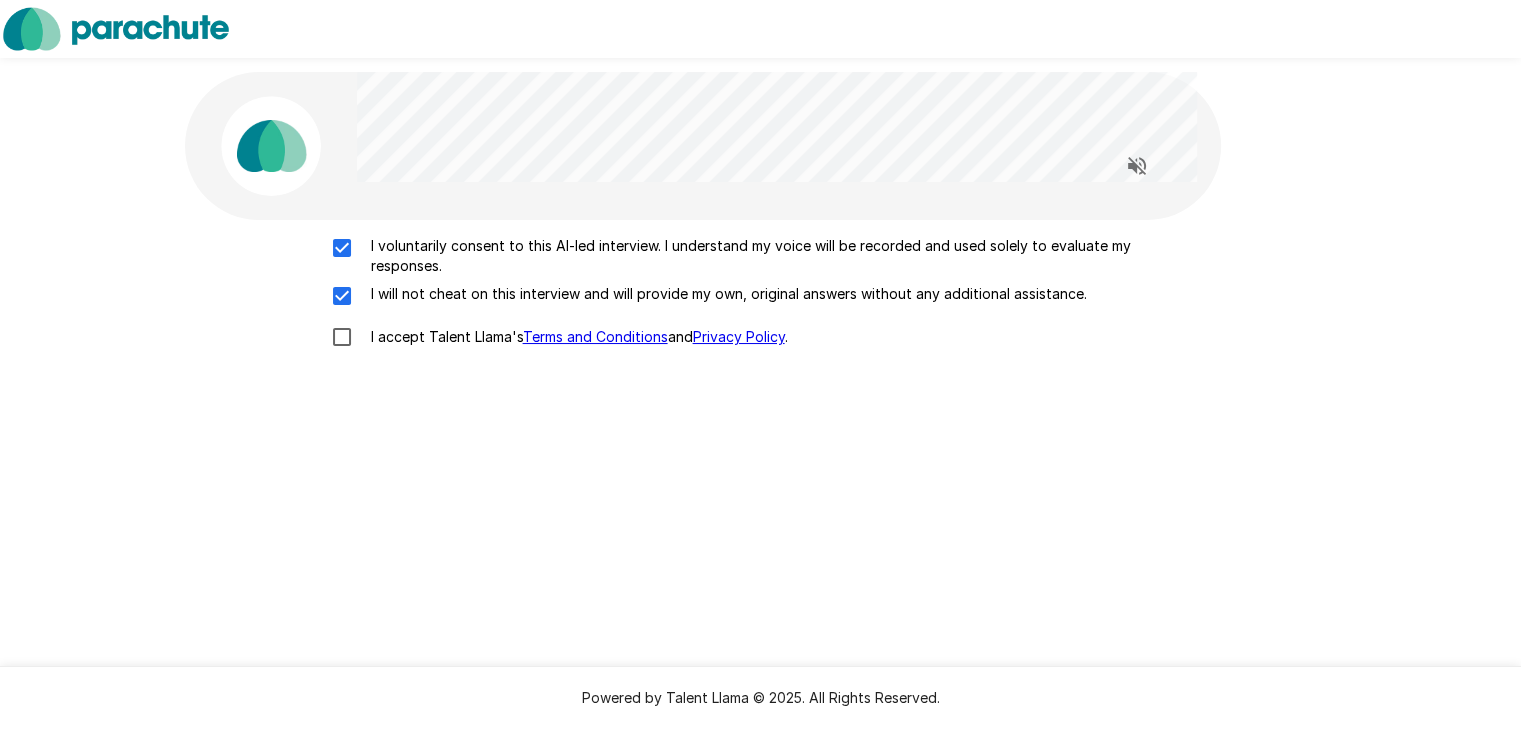 click on "I accept Talent Llama's  Terms and Conditions  and  Privacy Policy ." at bounding box center [761, 337] 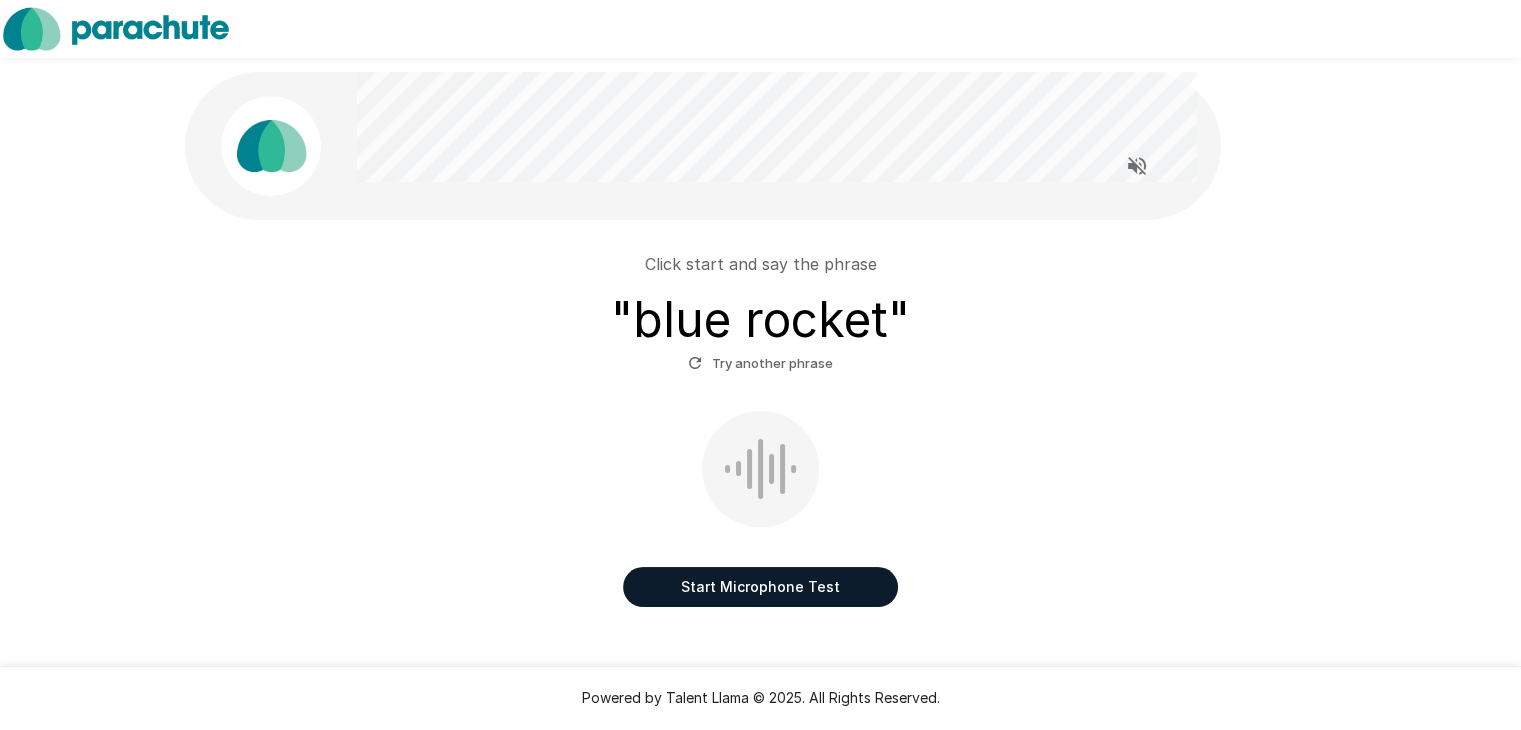 click on "Start Microphone Test" at bounding box center (760, 587) 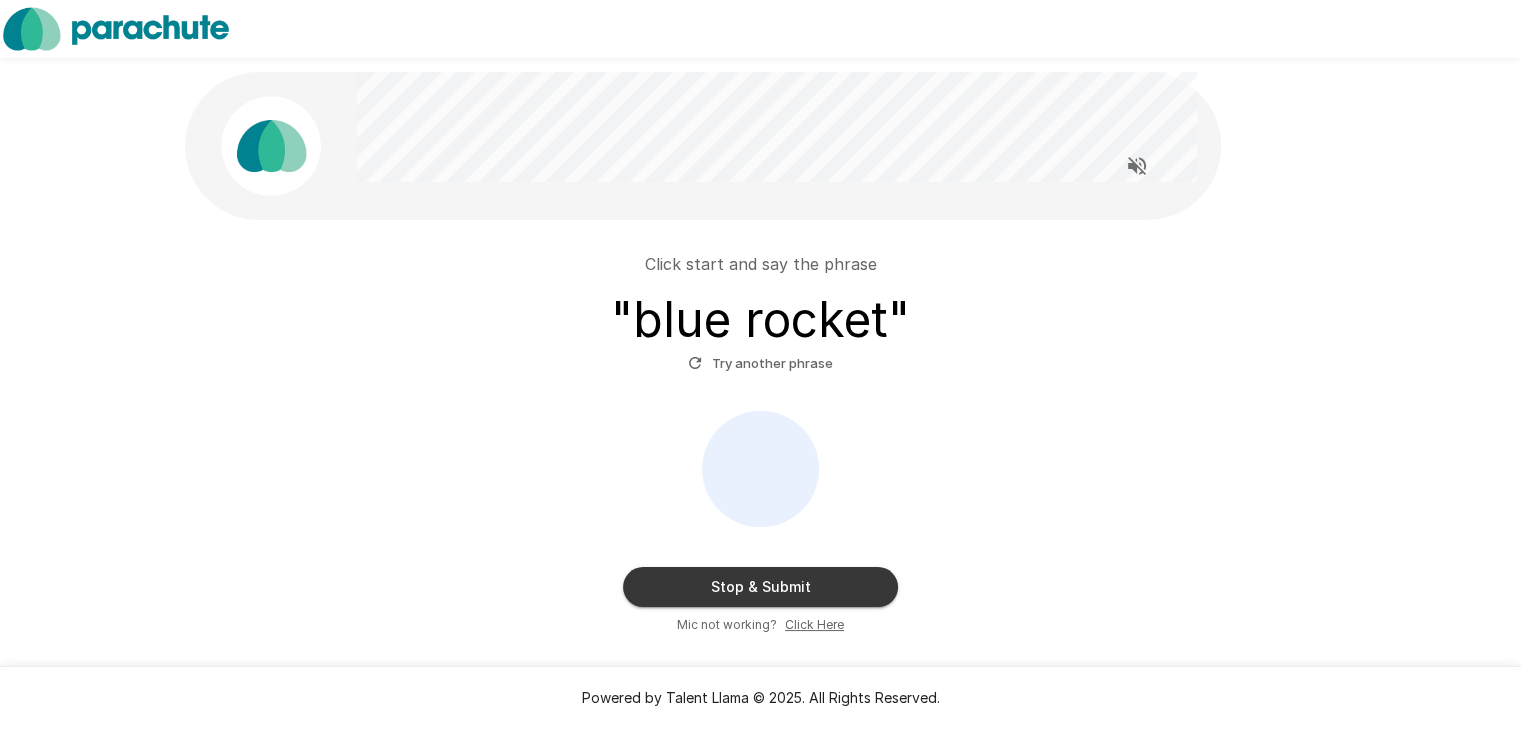 click on "Stop & Submit" at bounding box center [760, 587] 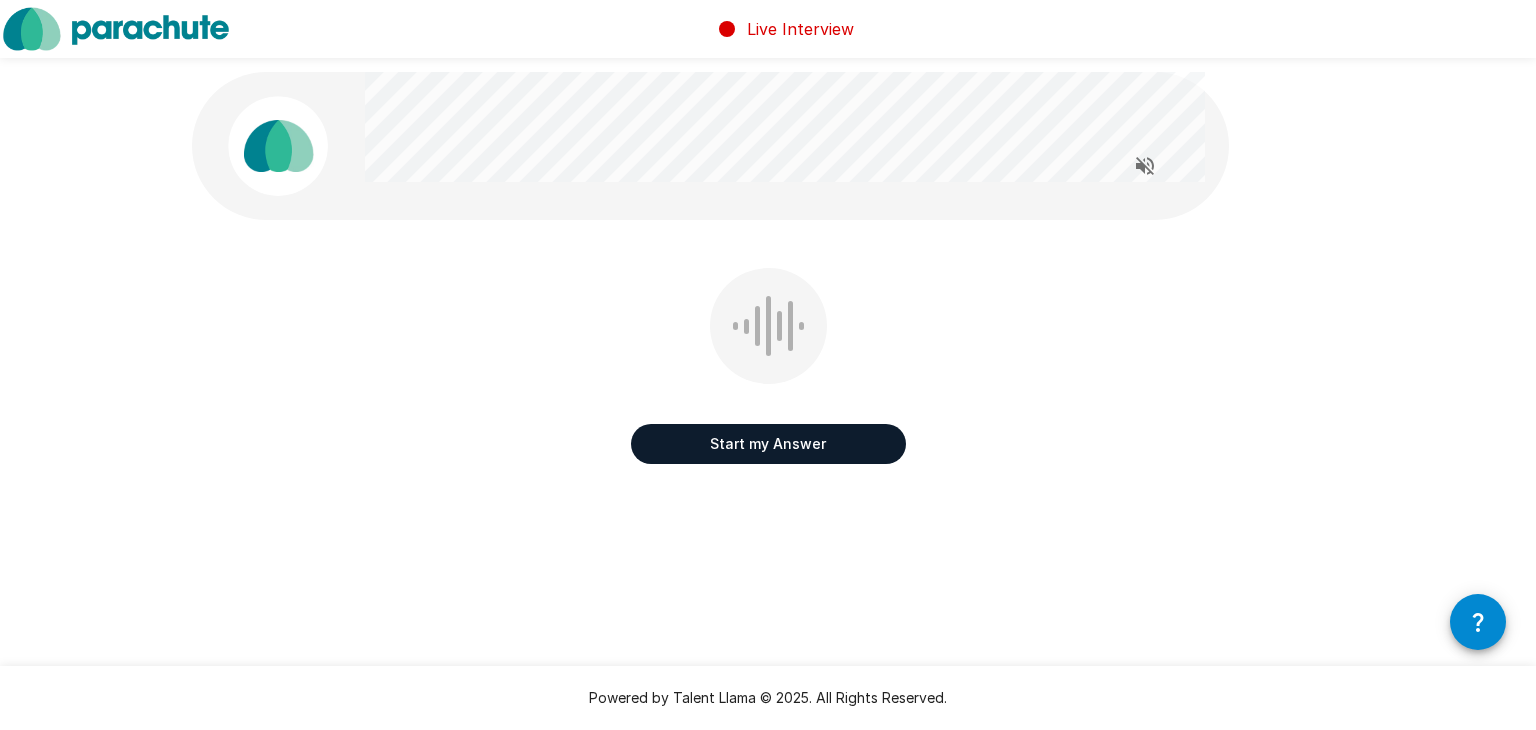 click on "Start my Answer" at bounding box center [768, 444] 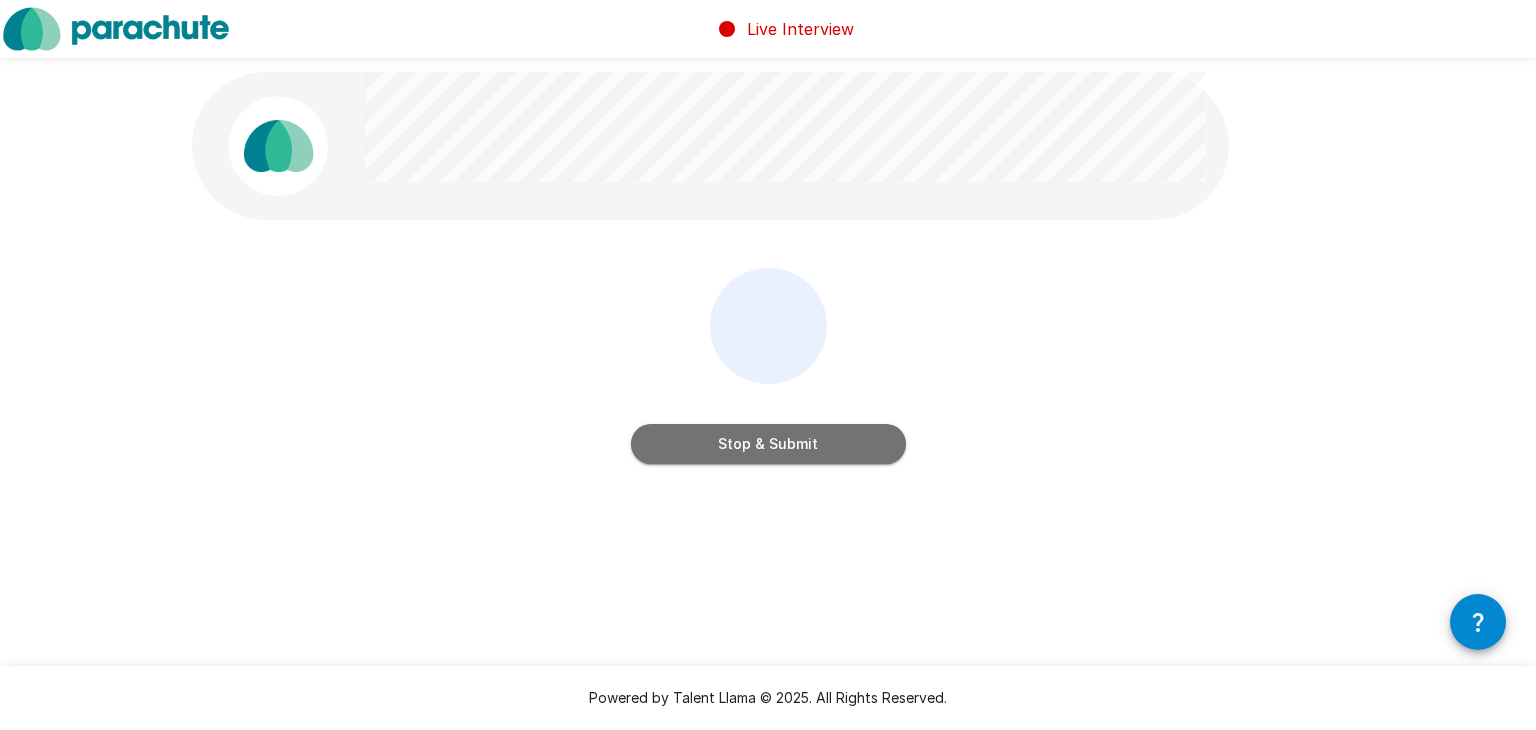 click on "Stop & Submit" at bounding box center [768, 444] 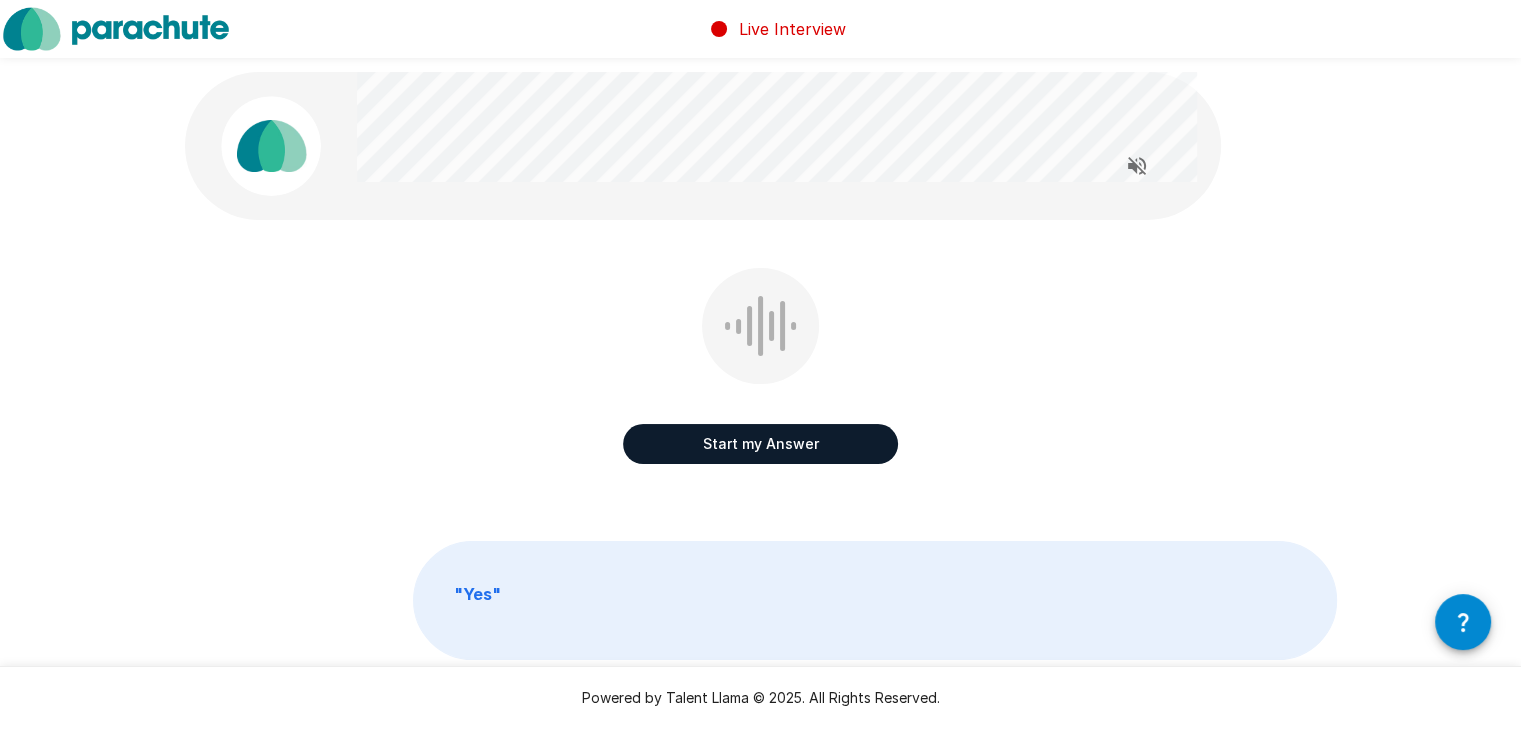 scroll, scrollTop: 0, scrollLeft: 0, axis: both 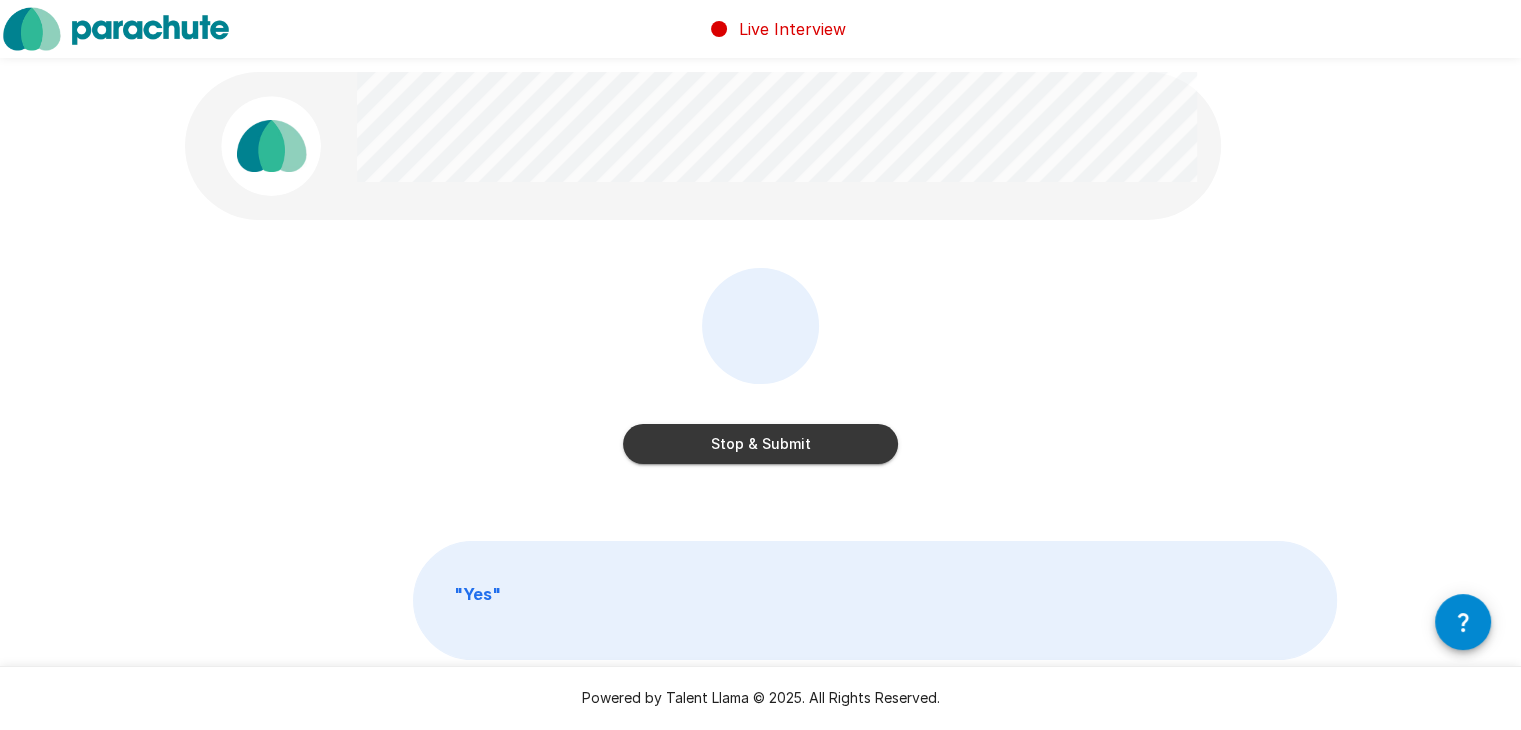 click on "Stop & Submit" at bounding box center (760, 444) 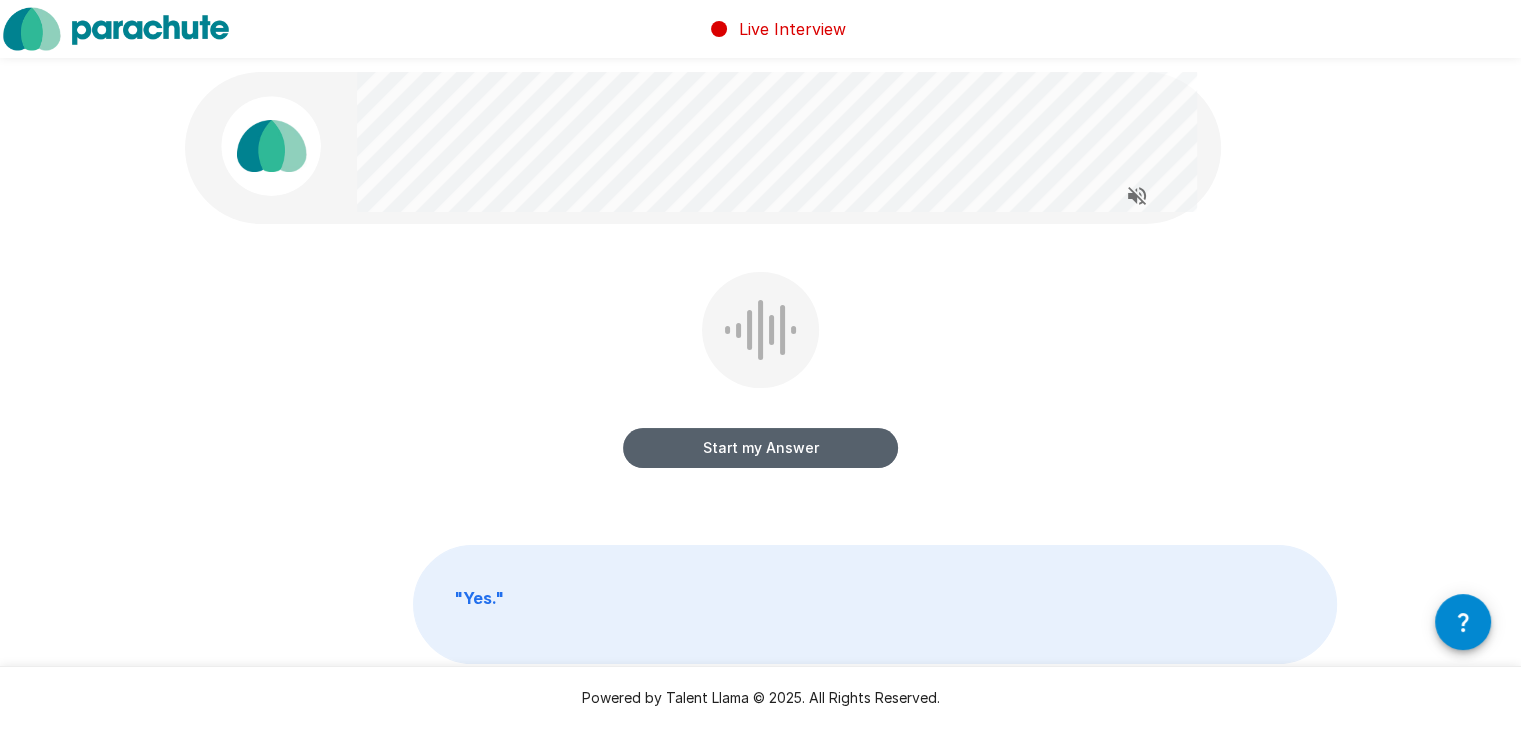 drag, startPoint x: 751, startPoint y: 449, endPoint x: 723, endPoint y: 461, distance: 30.463093 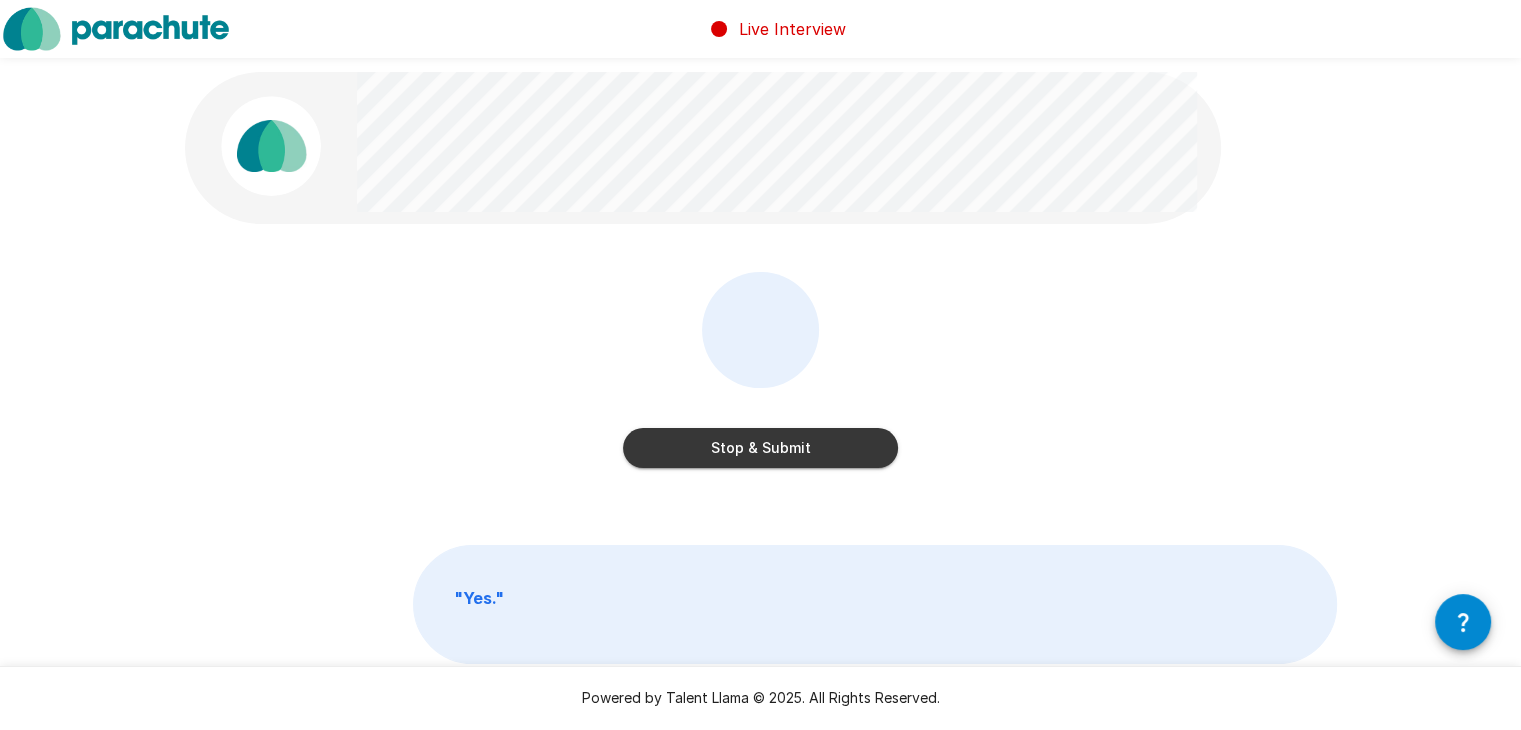 click on "Stop & Submit" at bounding box center [760, 448] 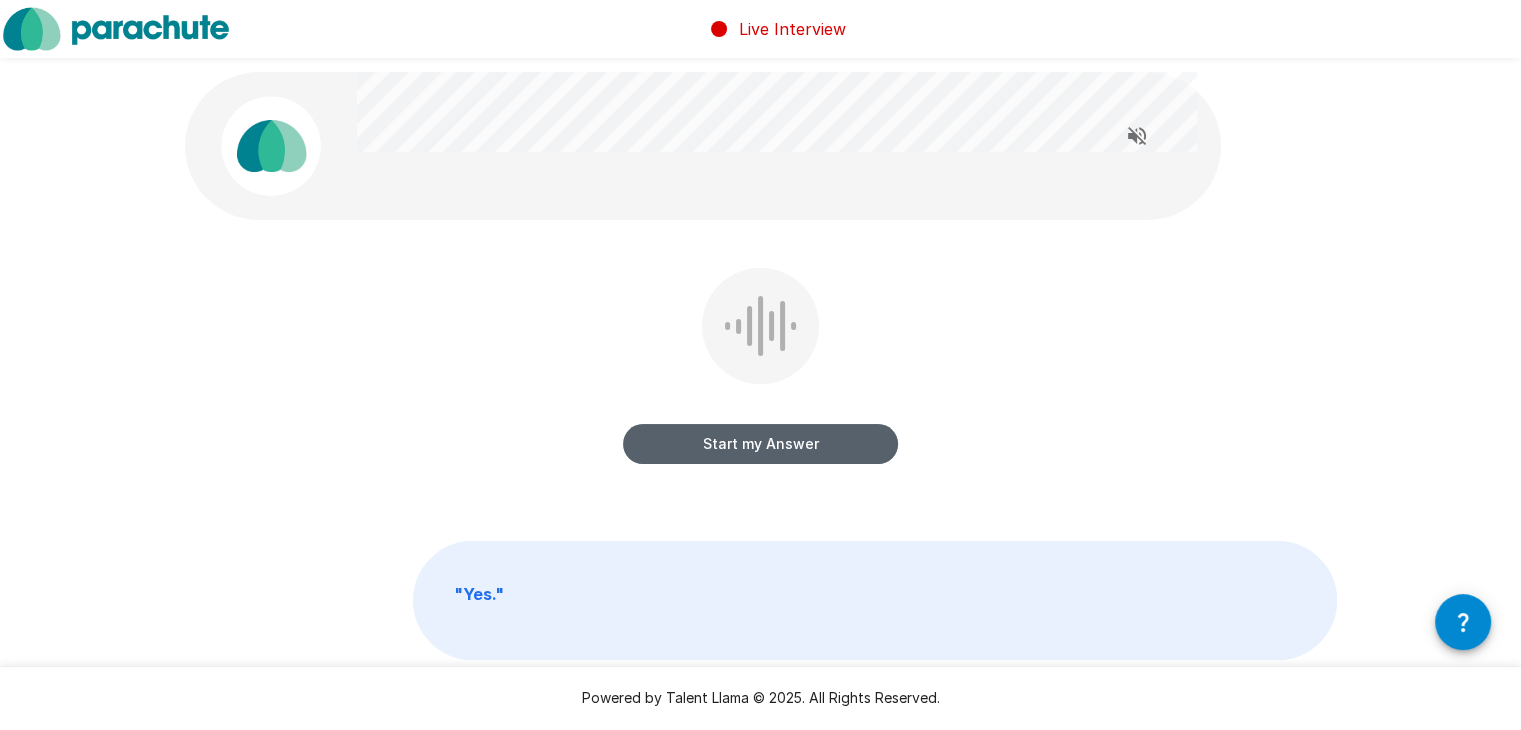 click on "Start my Answer" at bounding box center [760, 444] 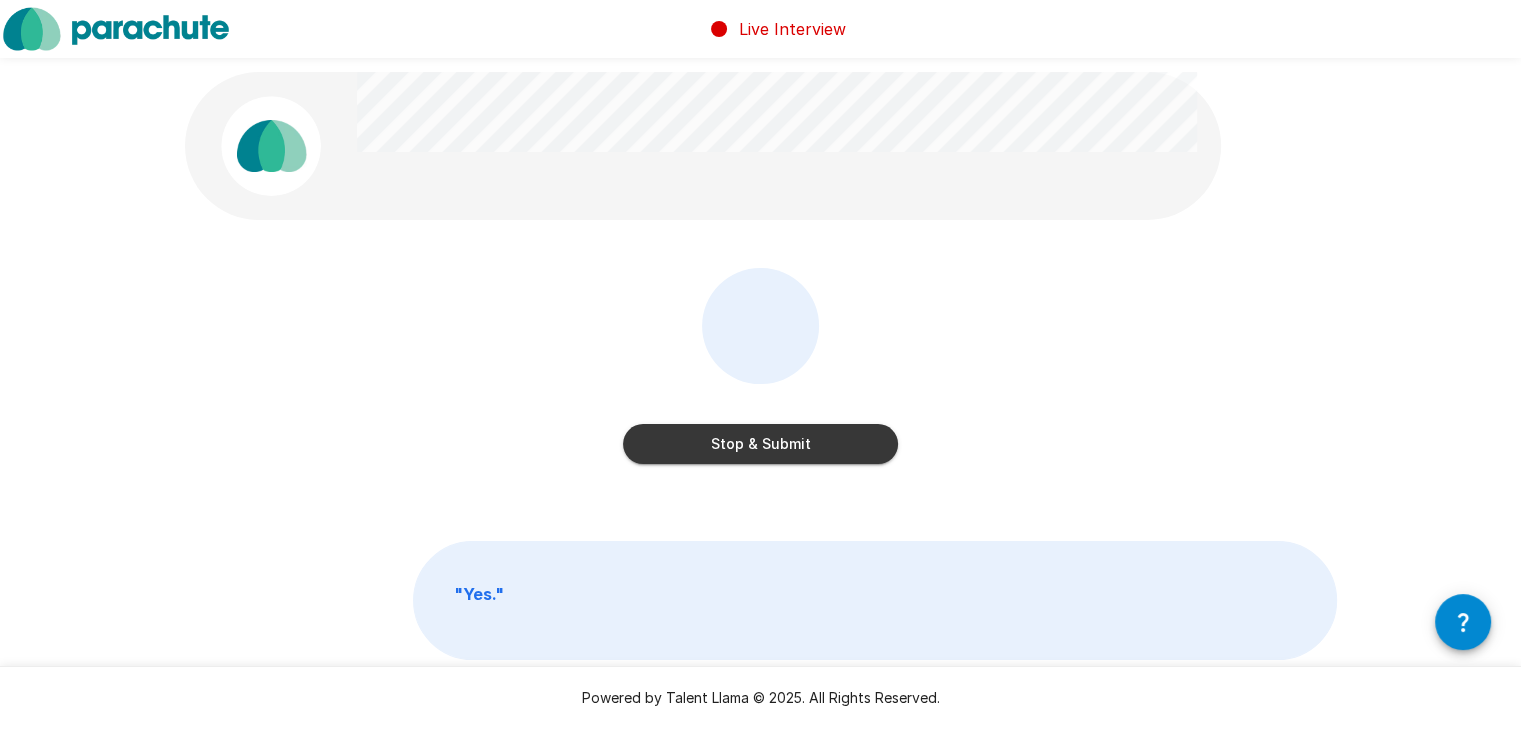 click on "Stop & Submit" at bounding box center [760, 444] 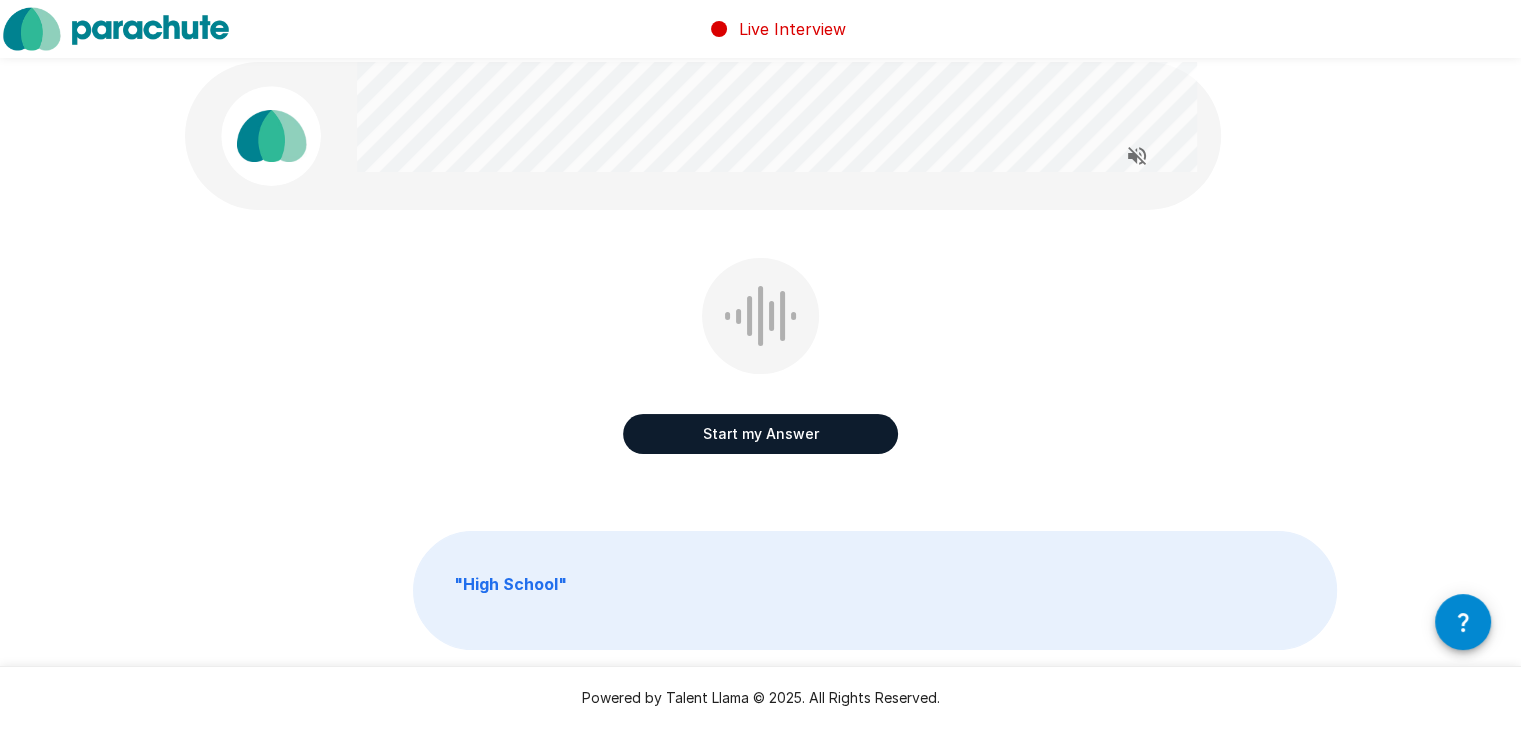 scroll, scrollTop: 15, scrollLeft: 0, axis: vertical 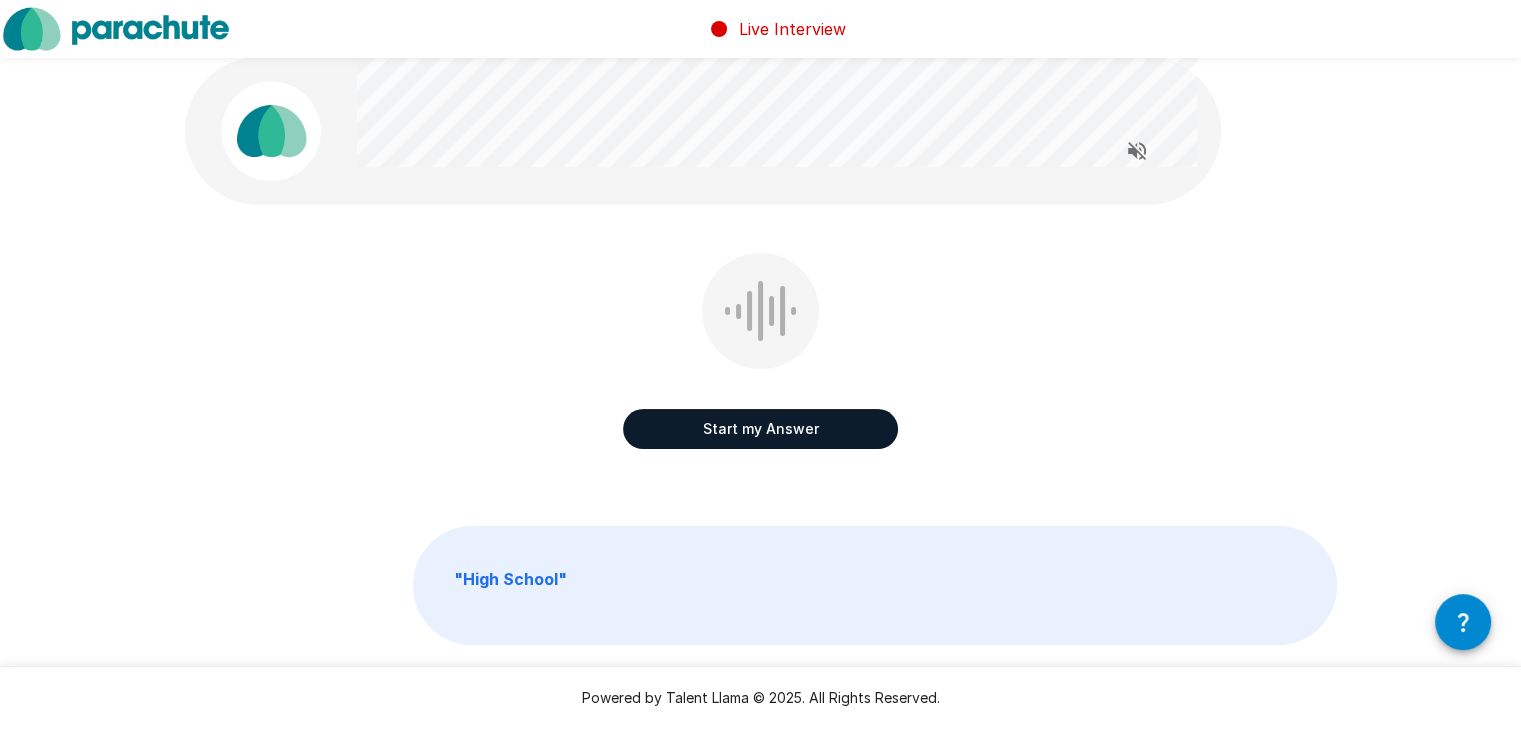 click on "Start my Answer" at bounding box center (760, 429) 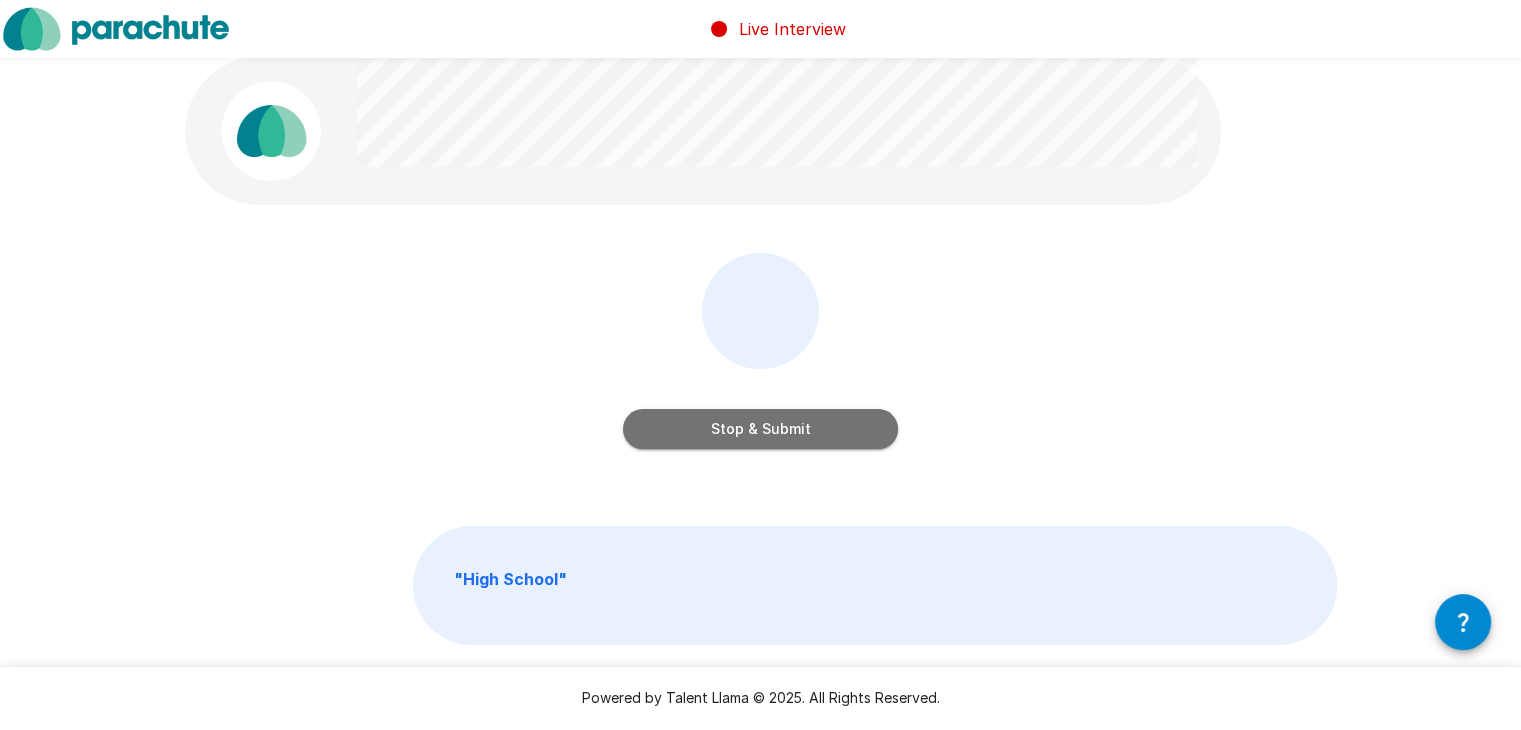 click on "Stop & Submit" at bounding box center [760, 429] 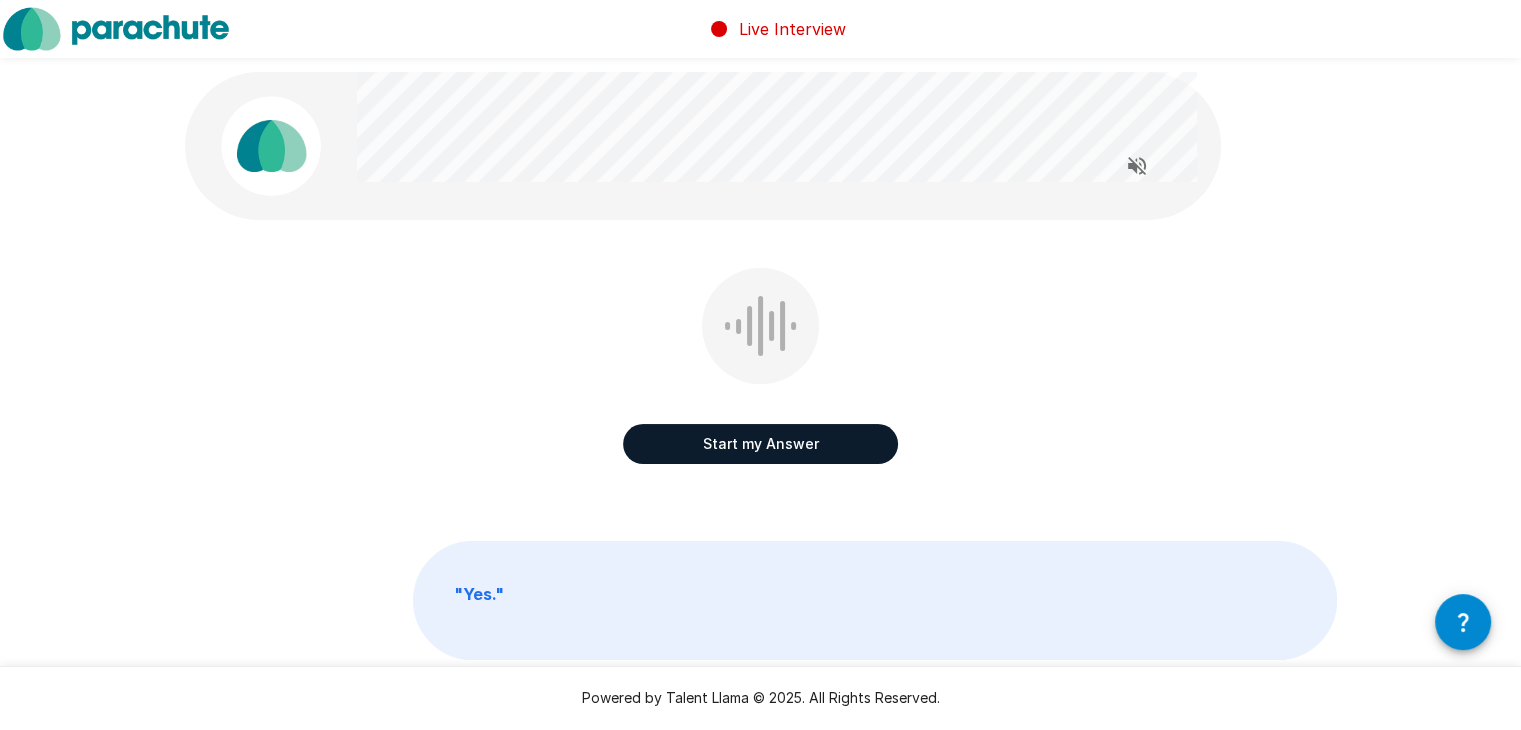 click on "Start my Answer" at bounding box center (760, 444) 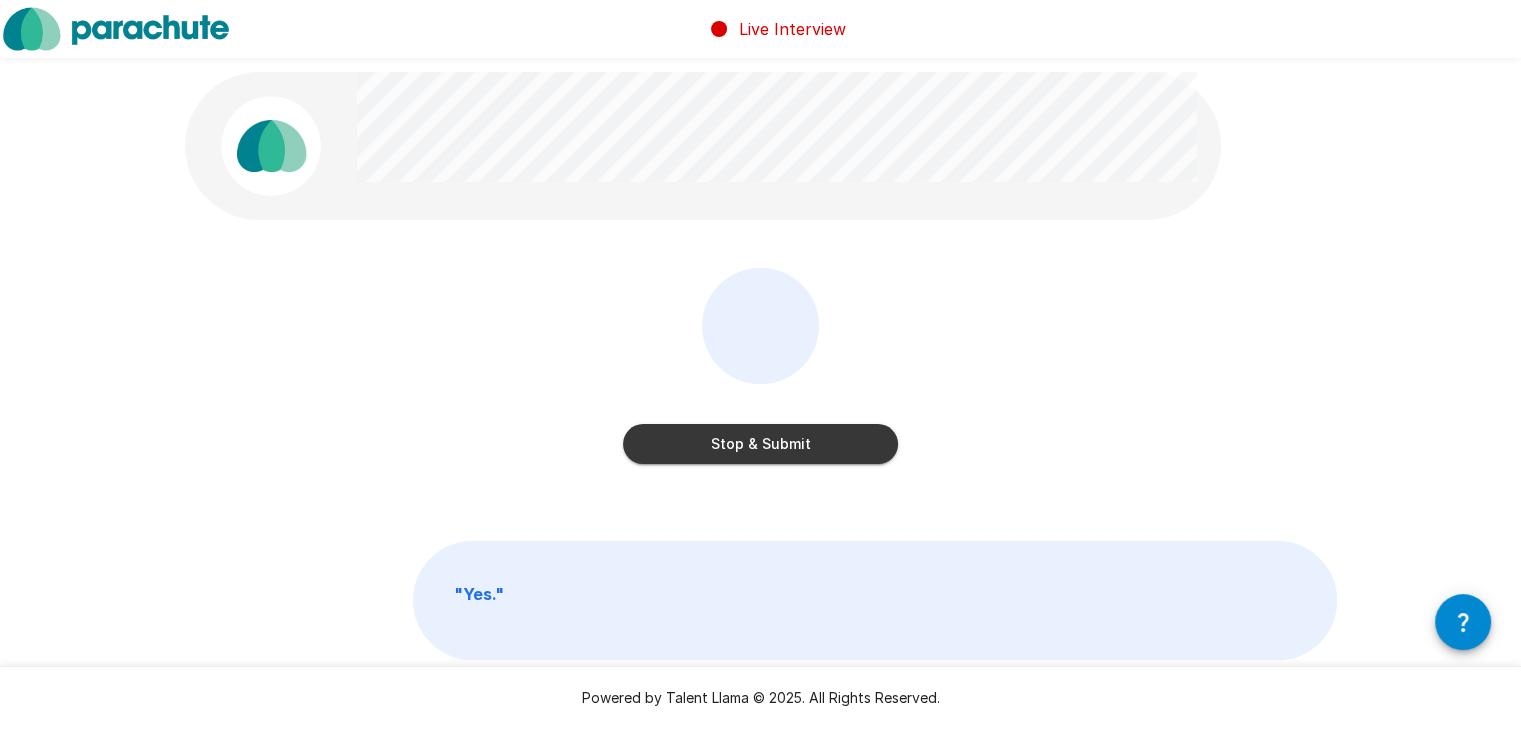click on "Stop & Submit" at bounding box center (760, 444) 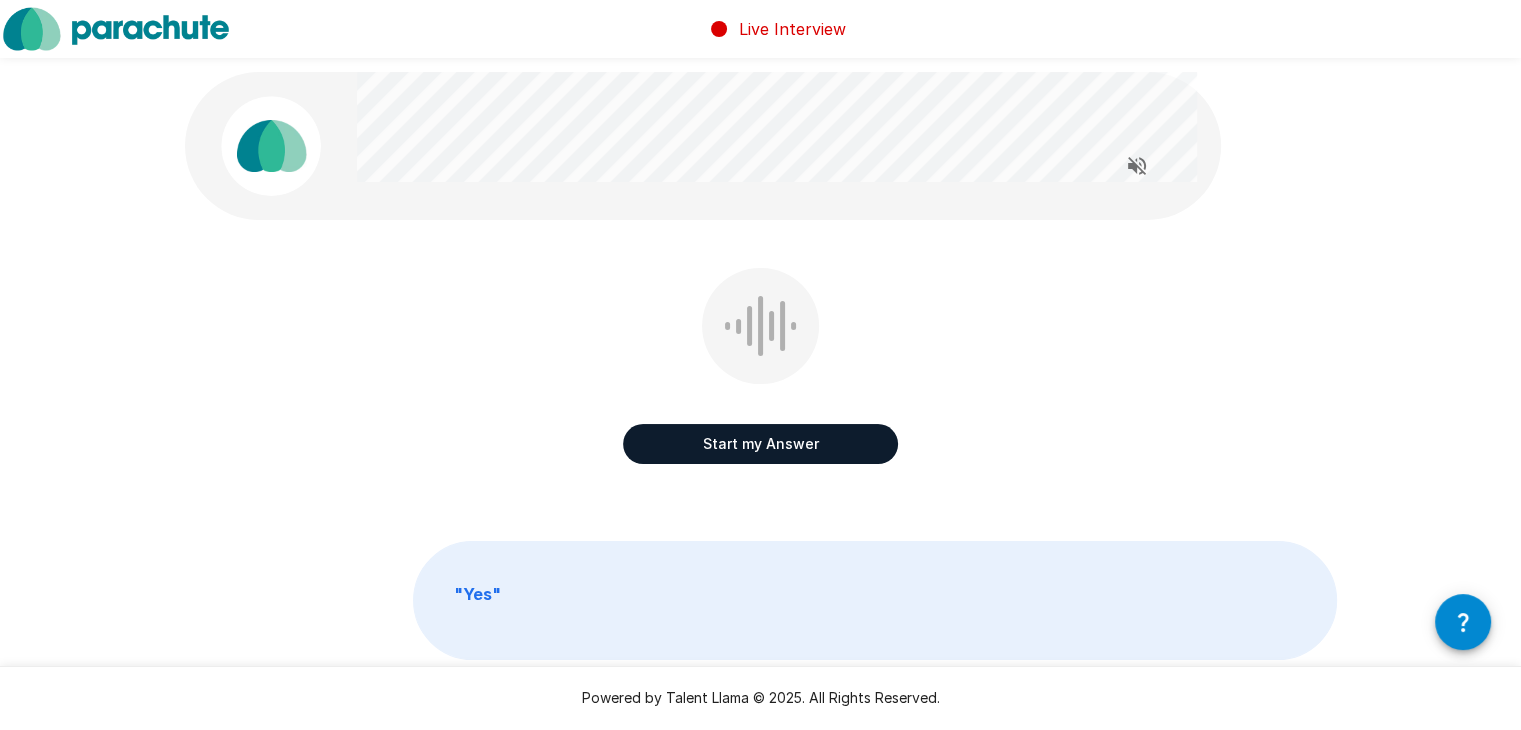 click on "Start my Answer" at bounding box center [760, 444] 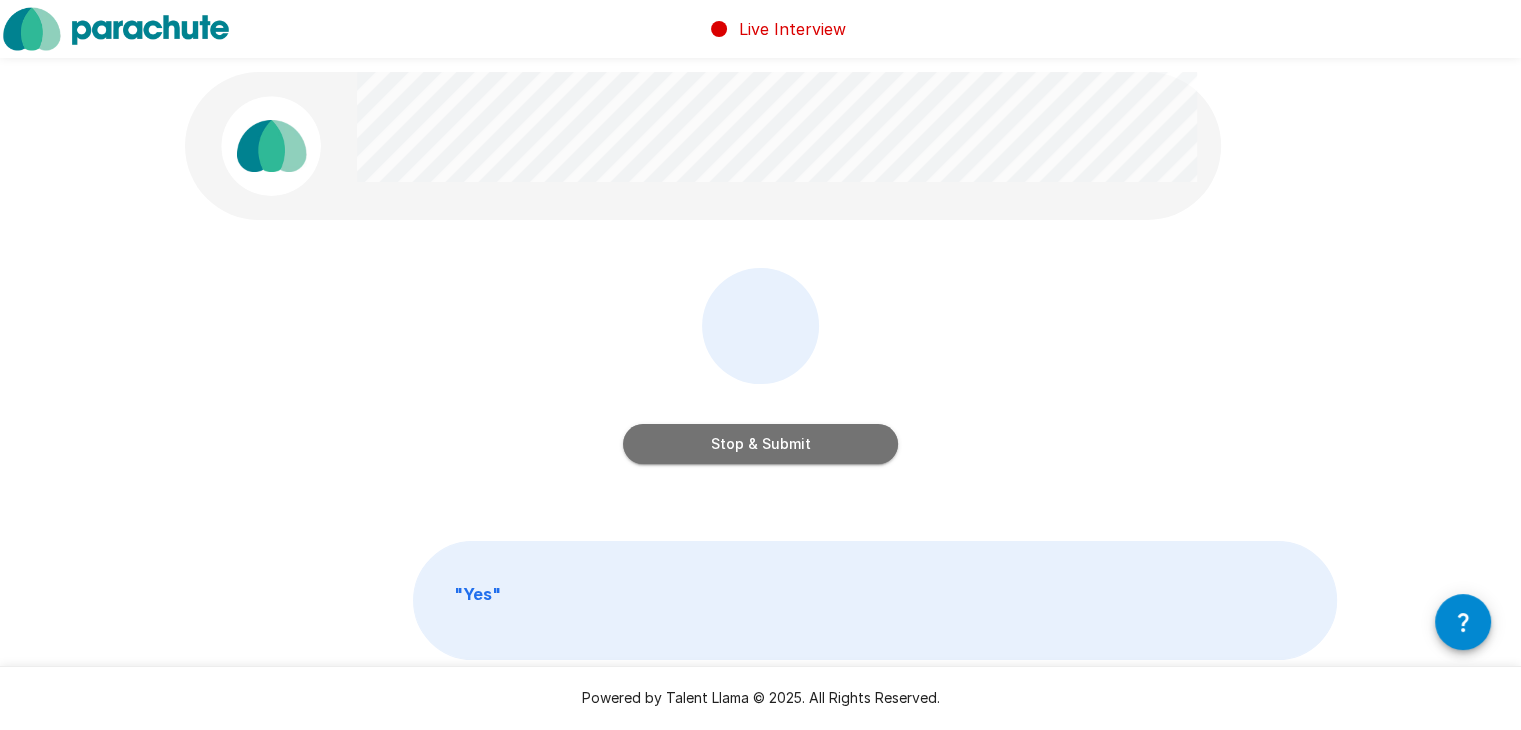 click on "Stop & Submit" at bounding box center [760, 444] 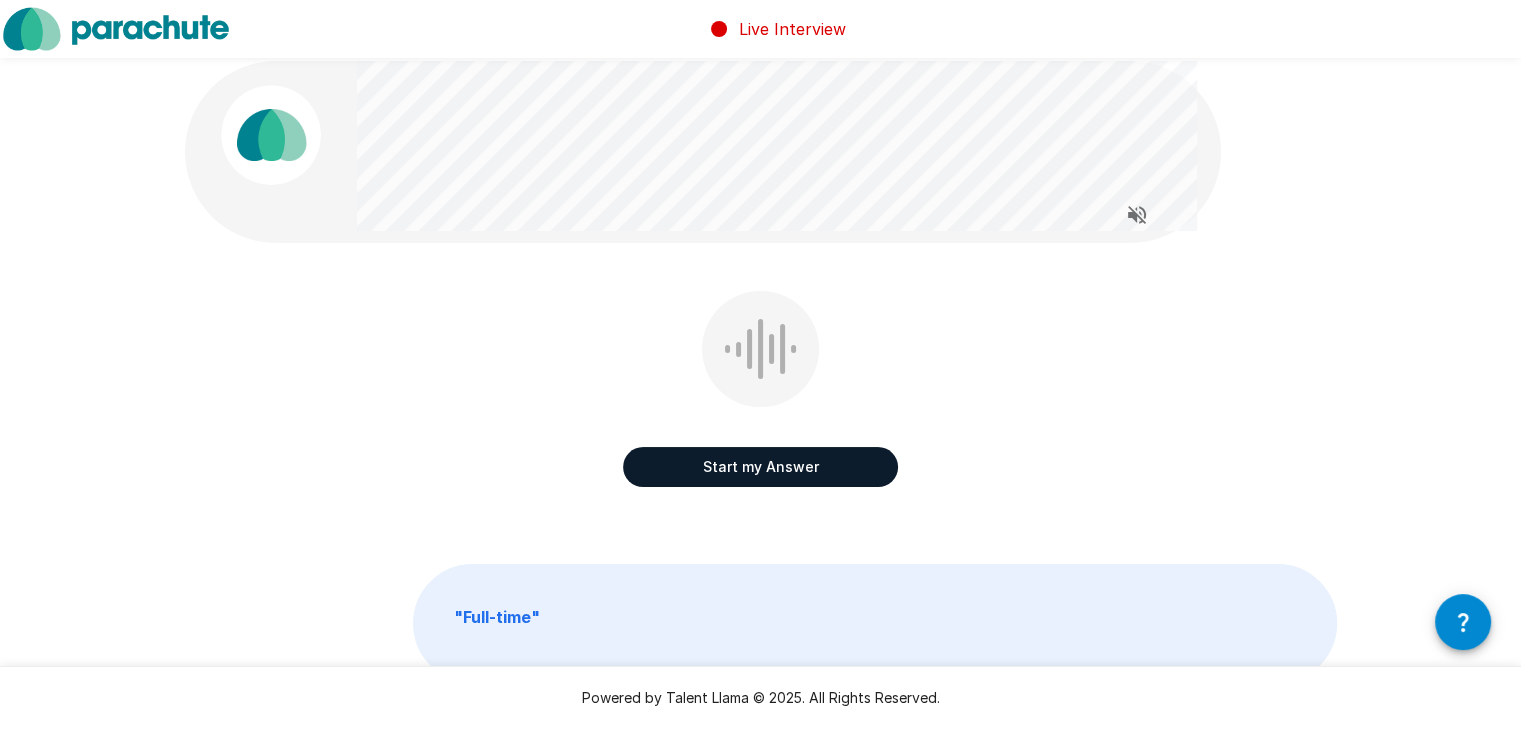 scroll, scrollTop: 12, scrollLeft: 0, axis: vertical 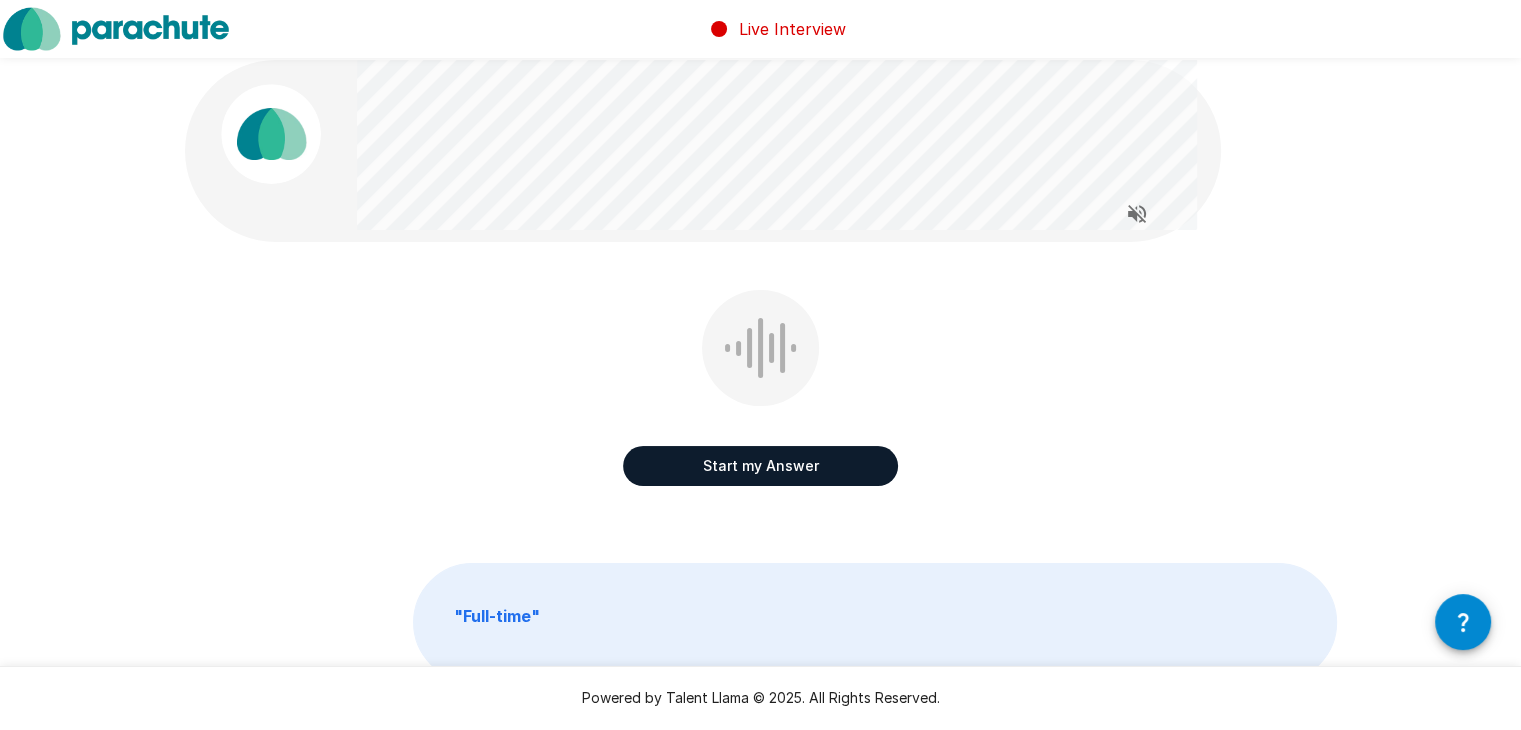 click on "Start my Answer" at bounding box center (760, 466) 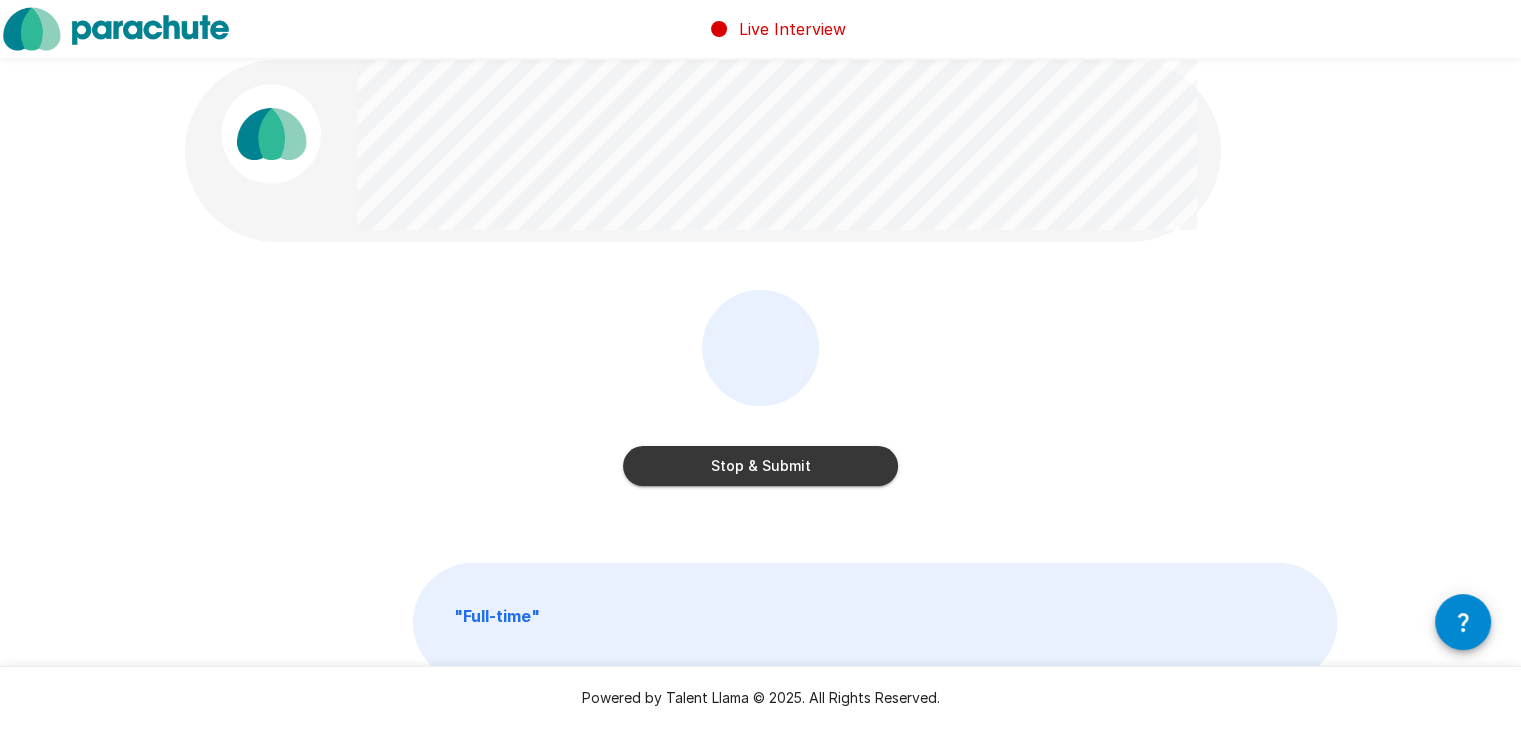 click on "Stop & Submit" at bounding box center [760, 466] 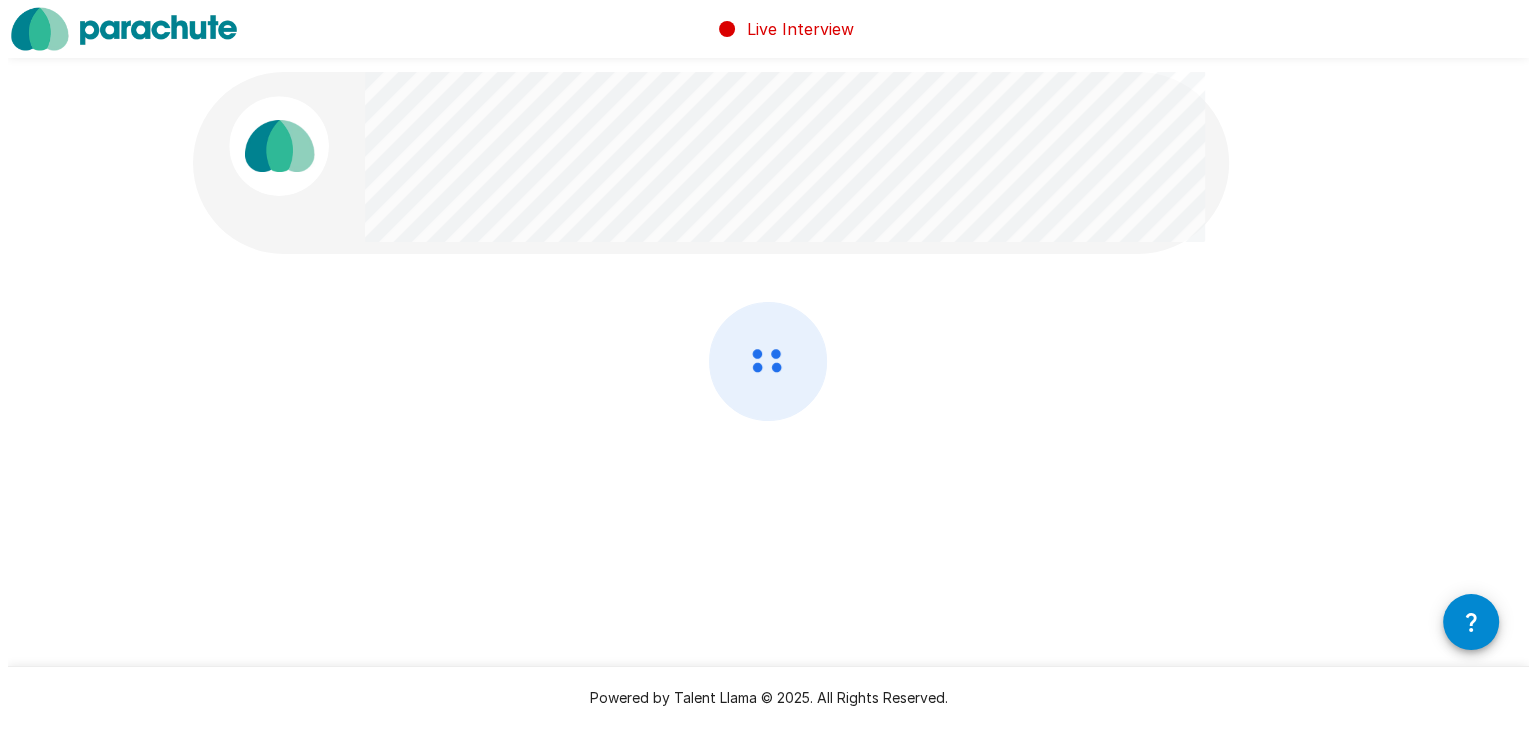 scroll, scrollTop: 0, scrollLeft: 0, axis: both 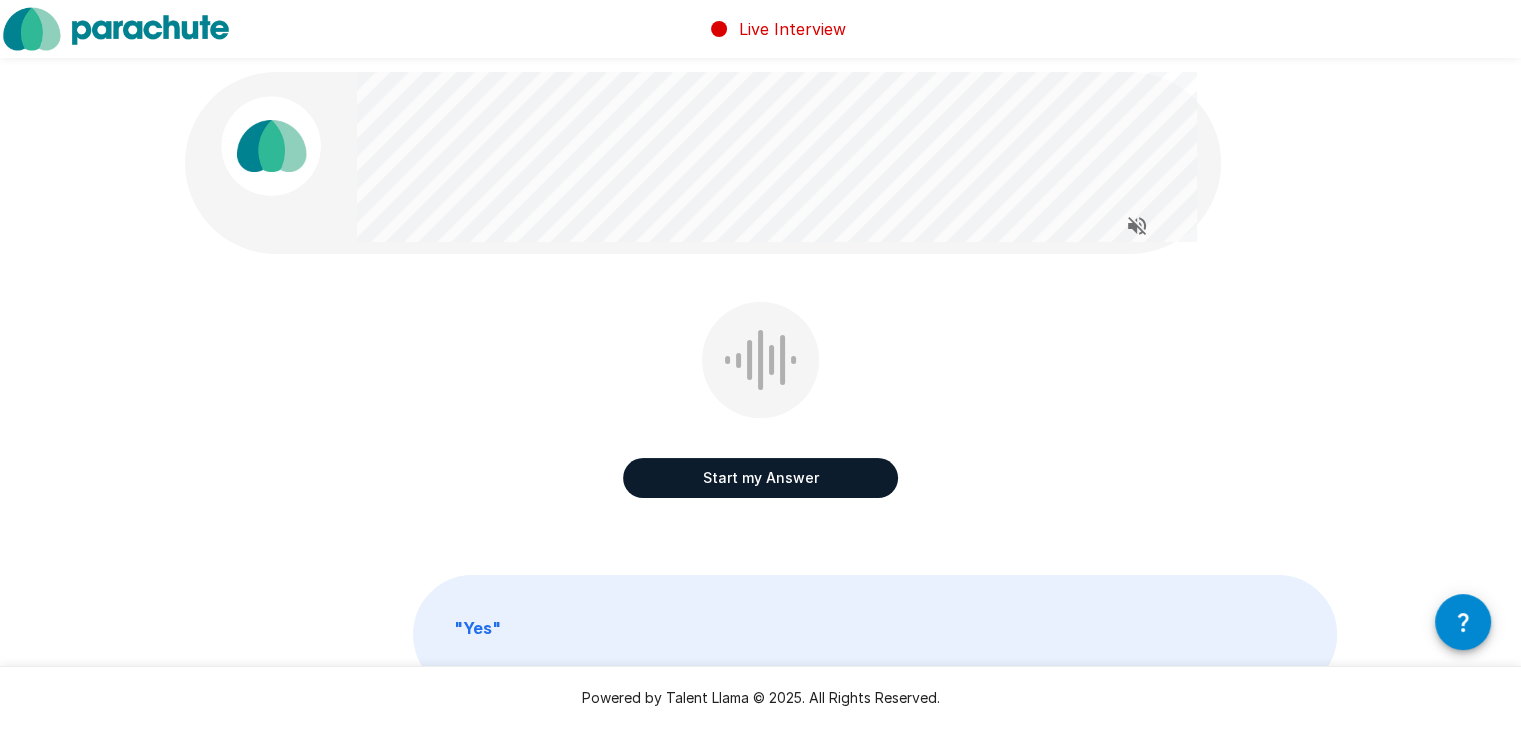 click on "Start my Answer" at bounding box center (760, 478) 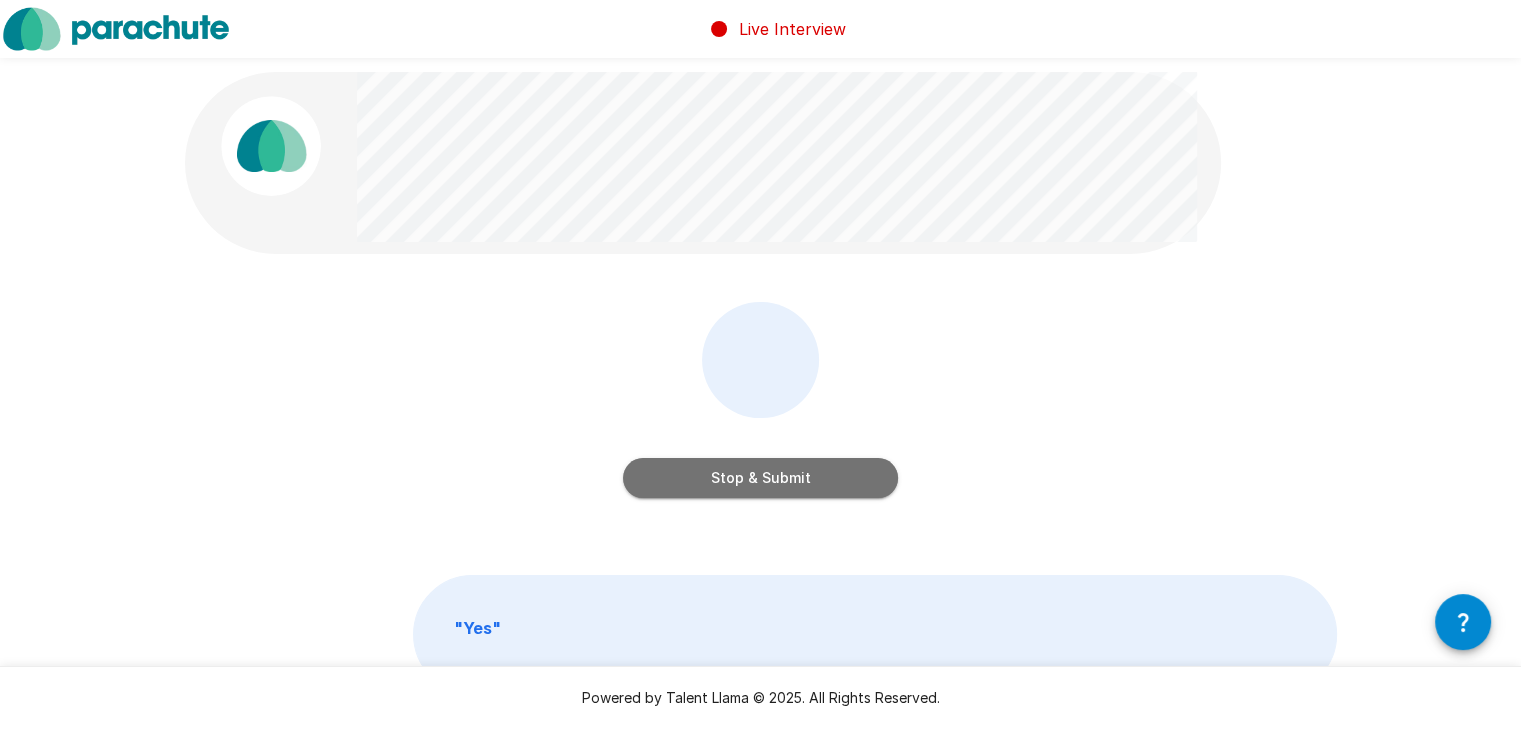 click on "Stop & Submit" at bounding box center (760, 478) 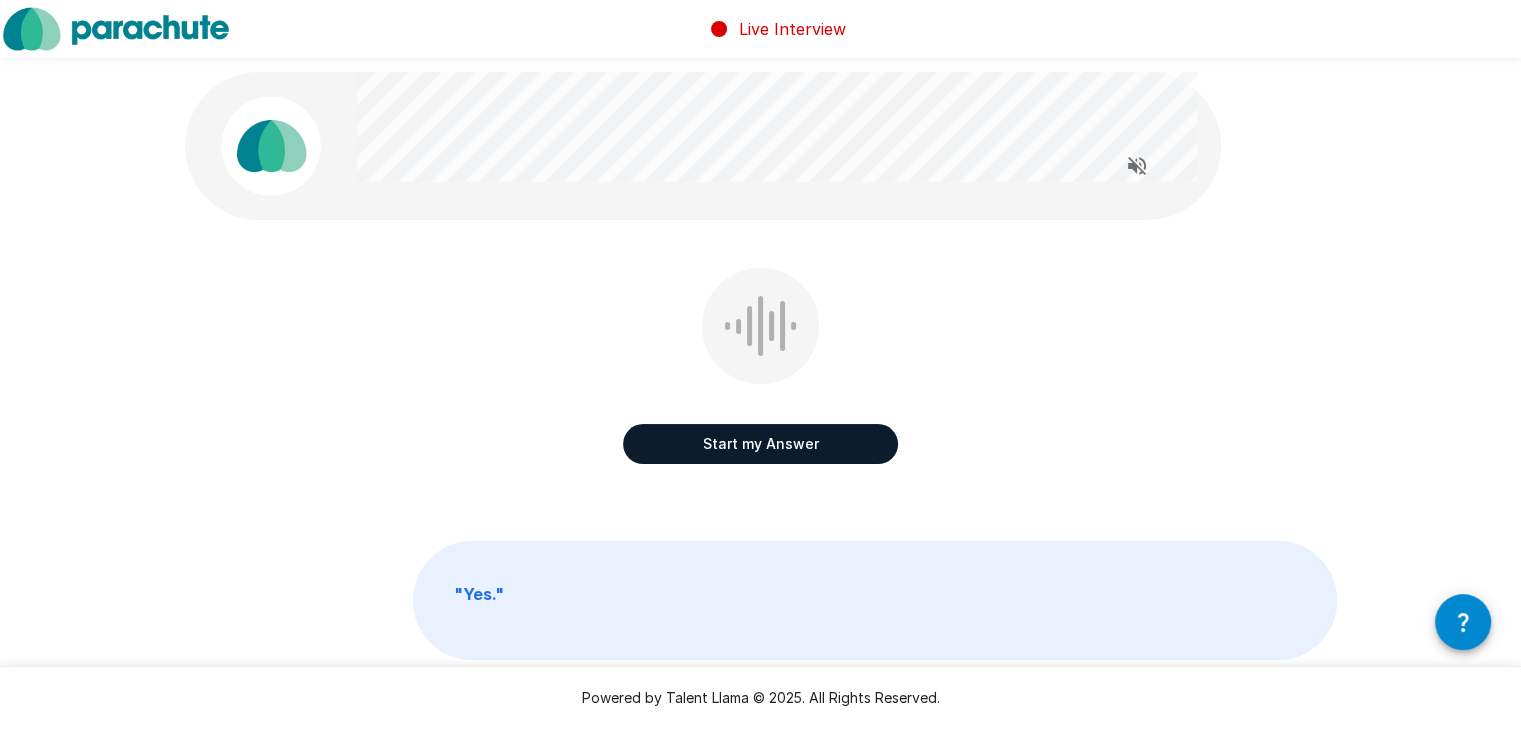 click on "Start my Answer" at bounding box center (760, 444) 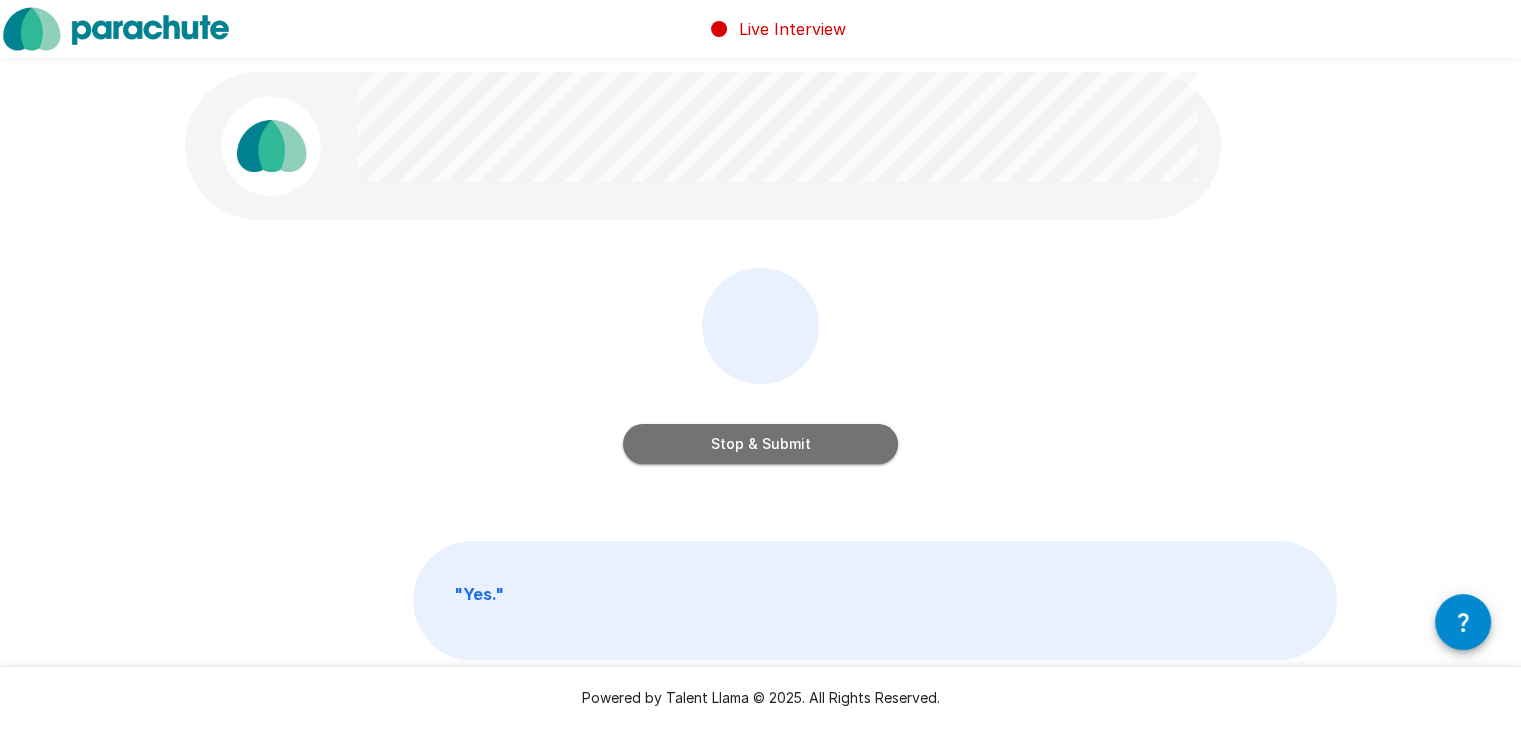 click on "Stop & Submit" at bounding box center (760, 444) 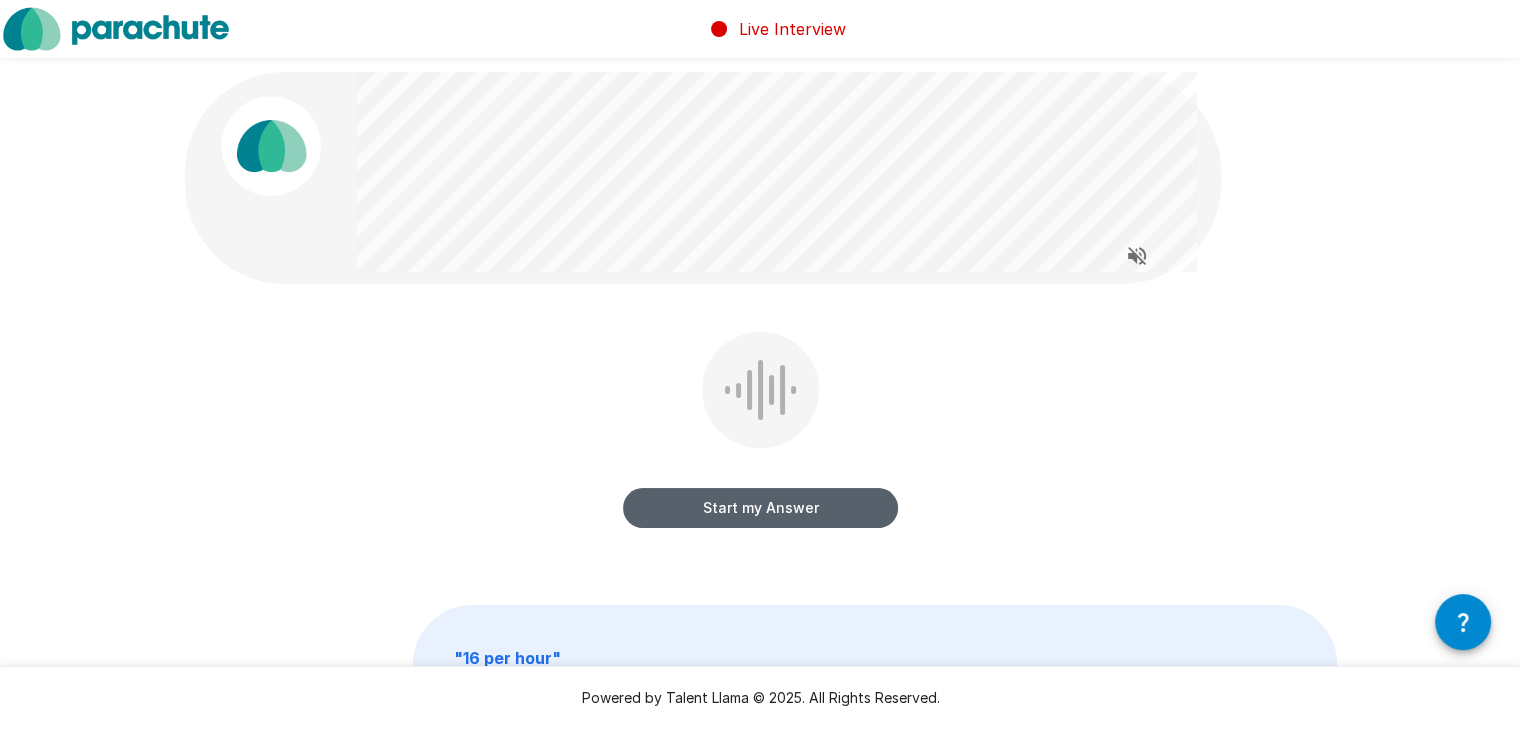 click on "Start my Answer" at bounding box center [760, 508] 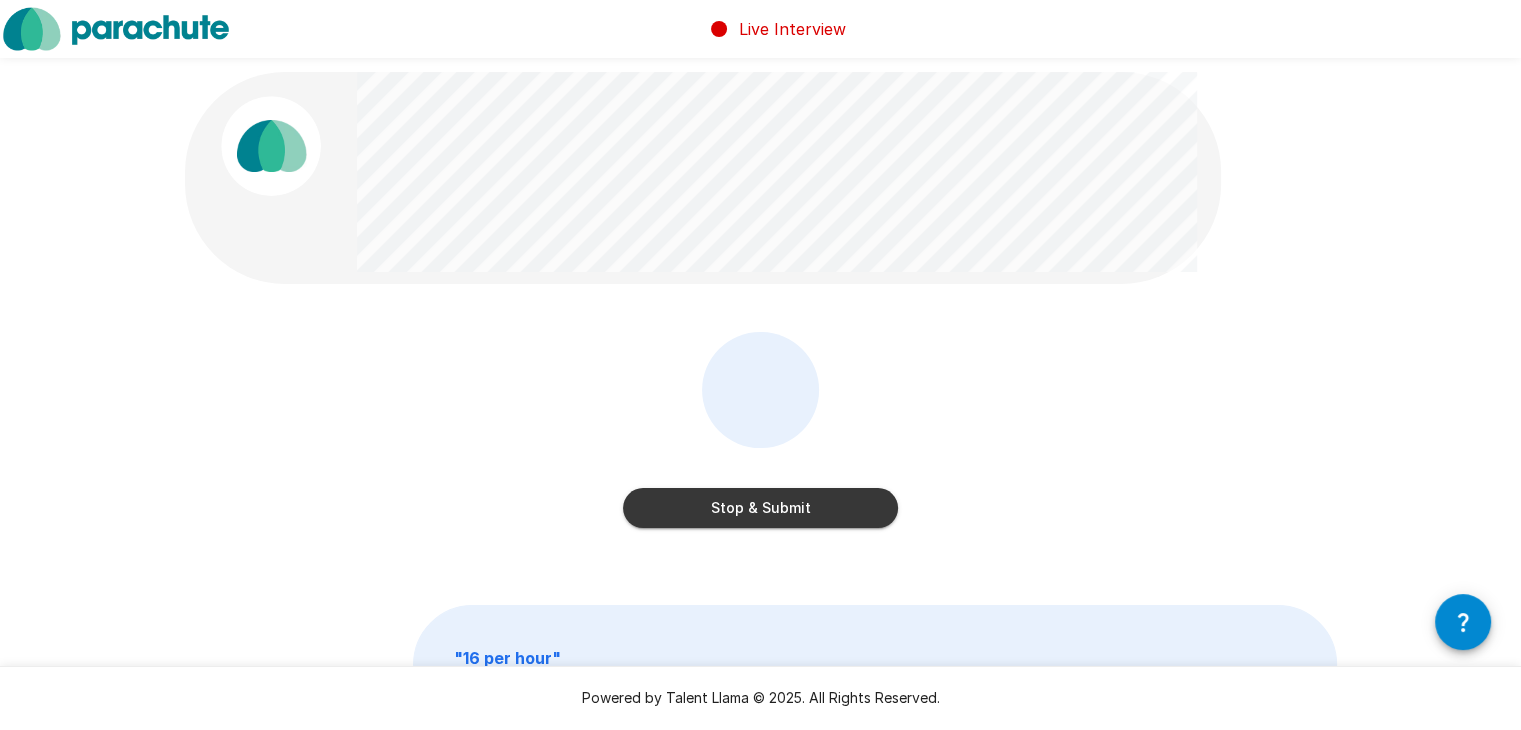 click on "Stop & Submit" at bounding box center [760, 508] 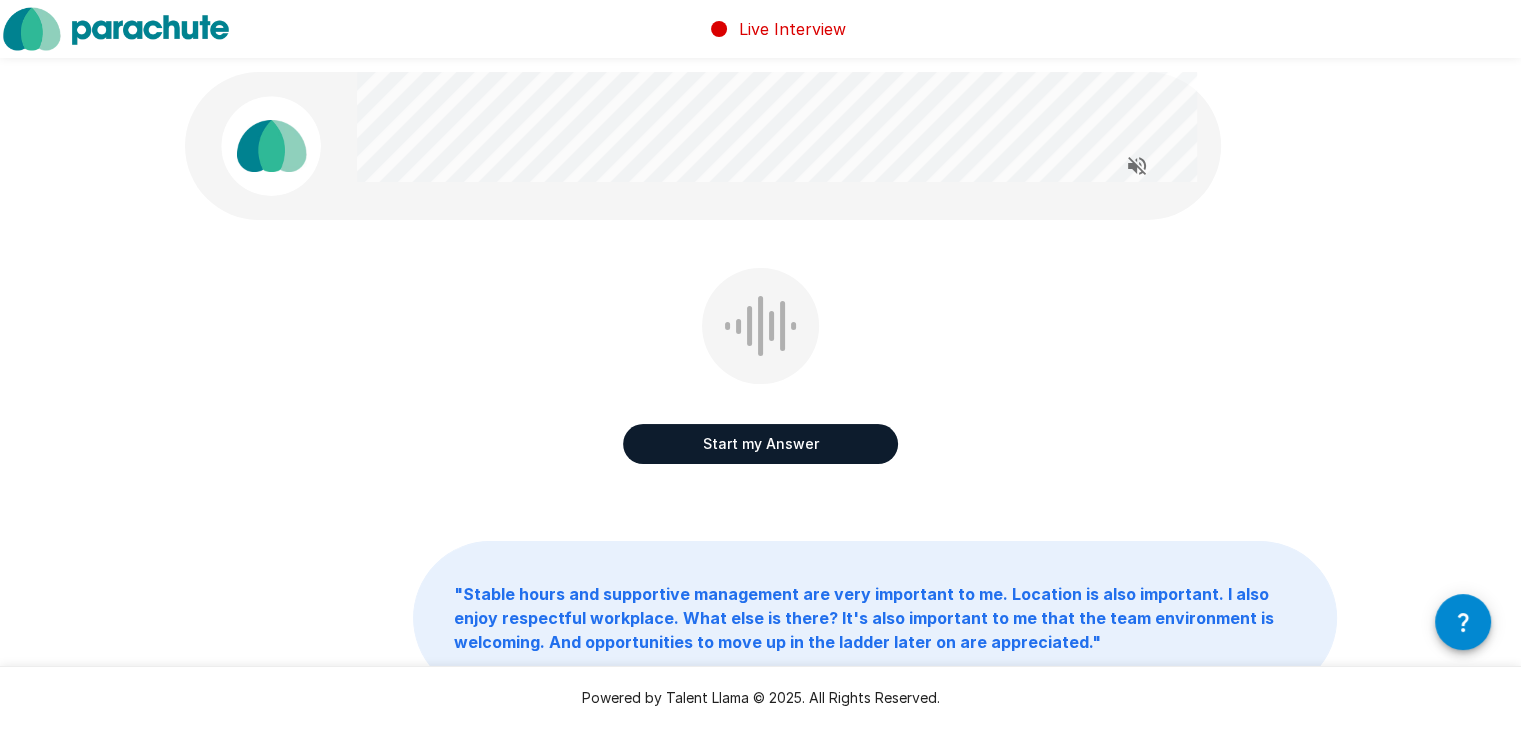 click on "Start my Answer" at bounding box center [760, 444] 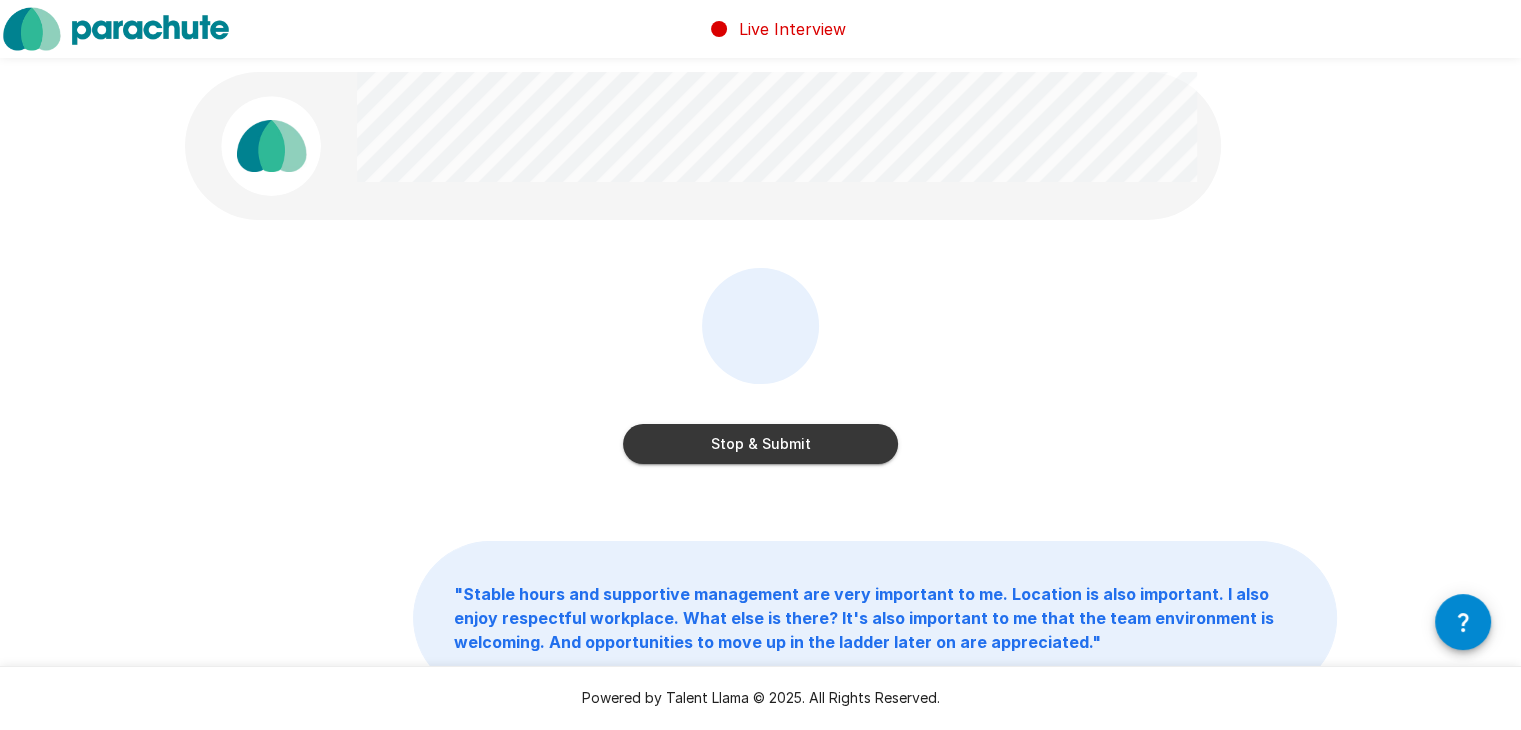 click on "Stop & Submit" at bounding box center [760, 444] 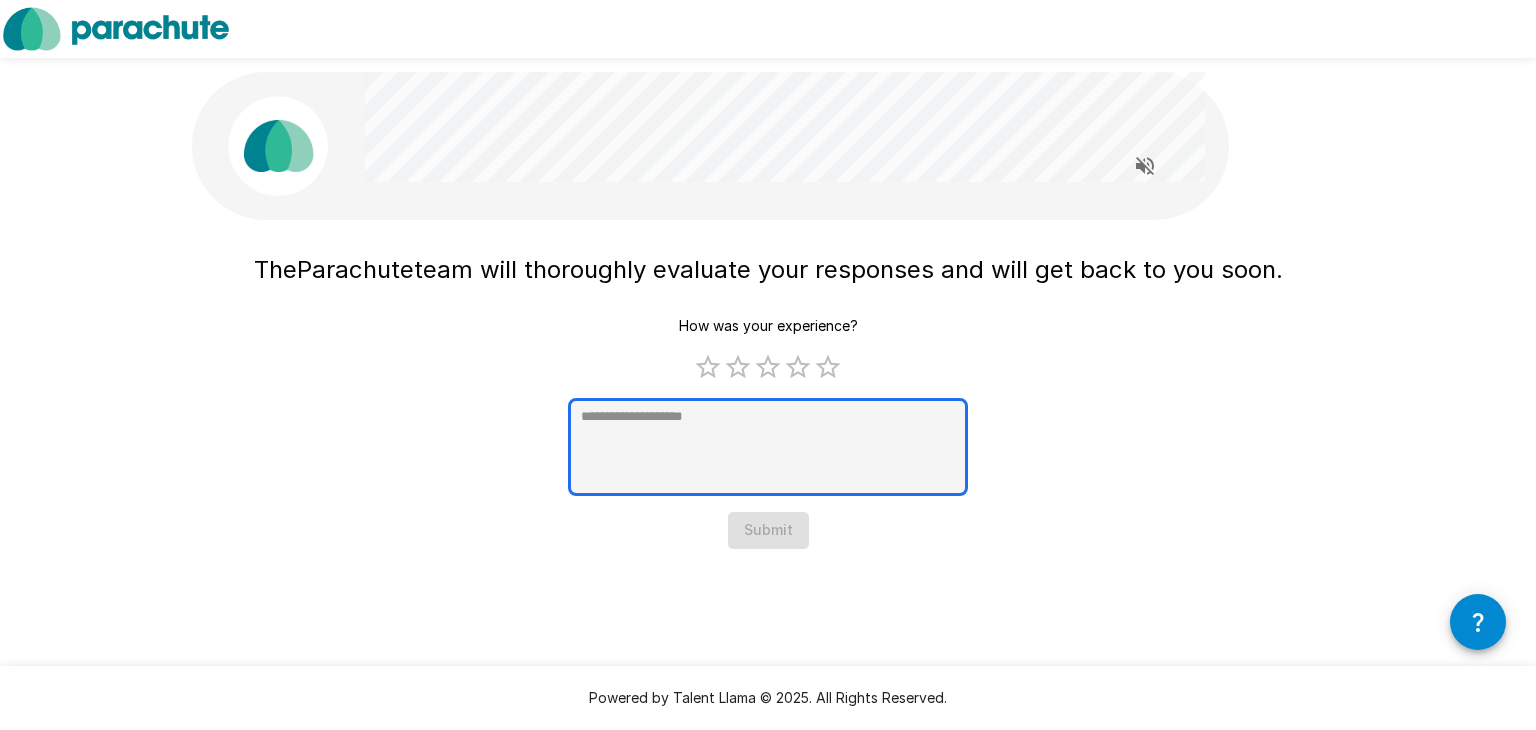 type on "*" 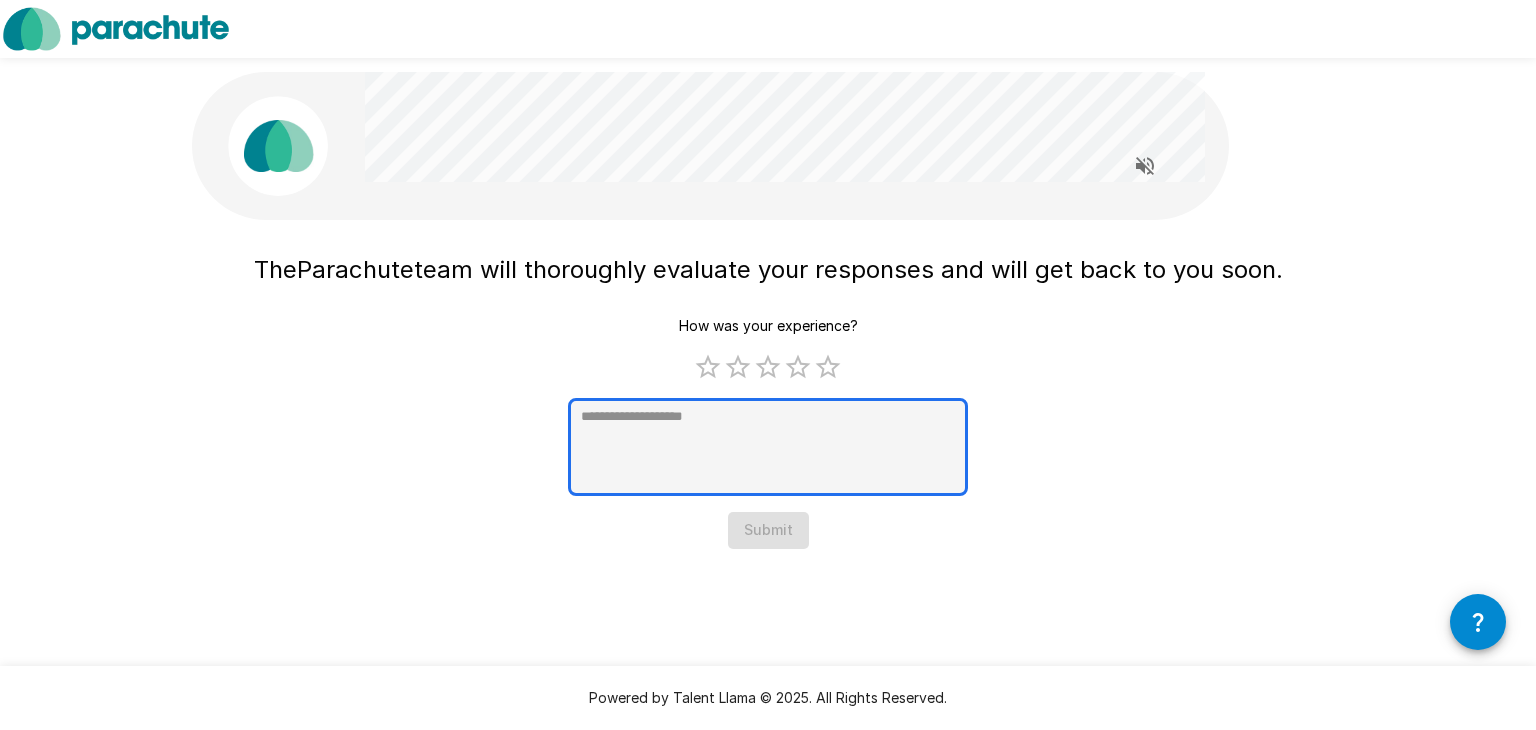 click at bounding box center [768, 447] 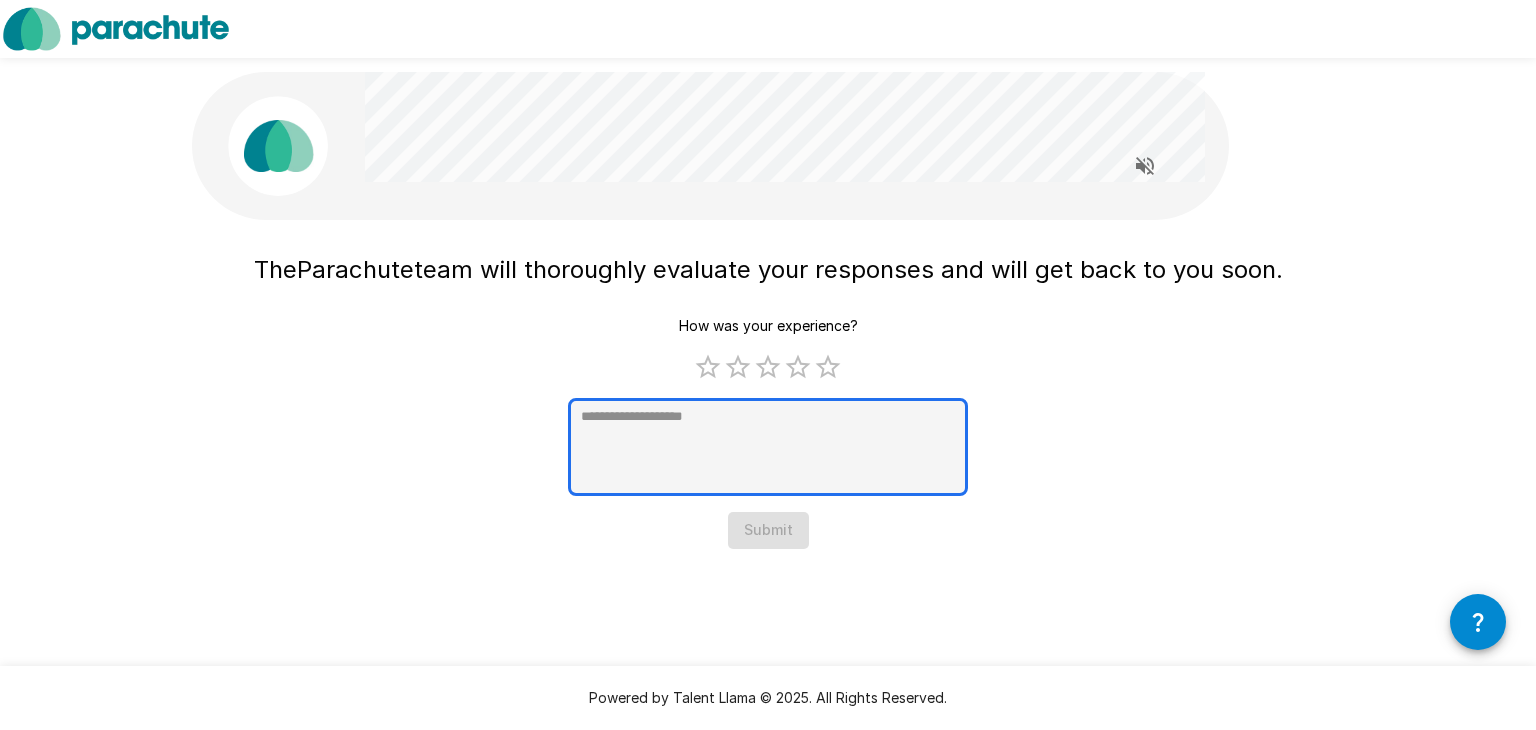 type on "*" 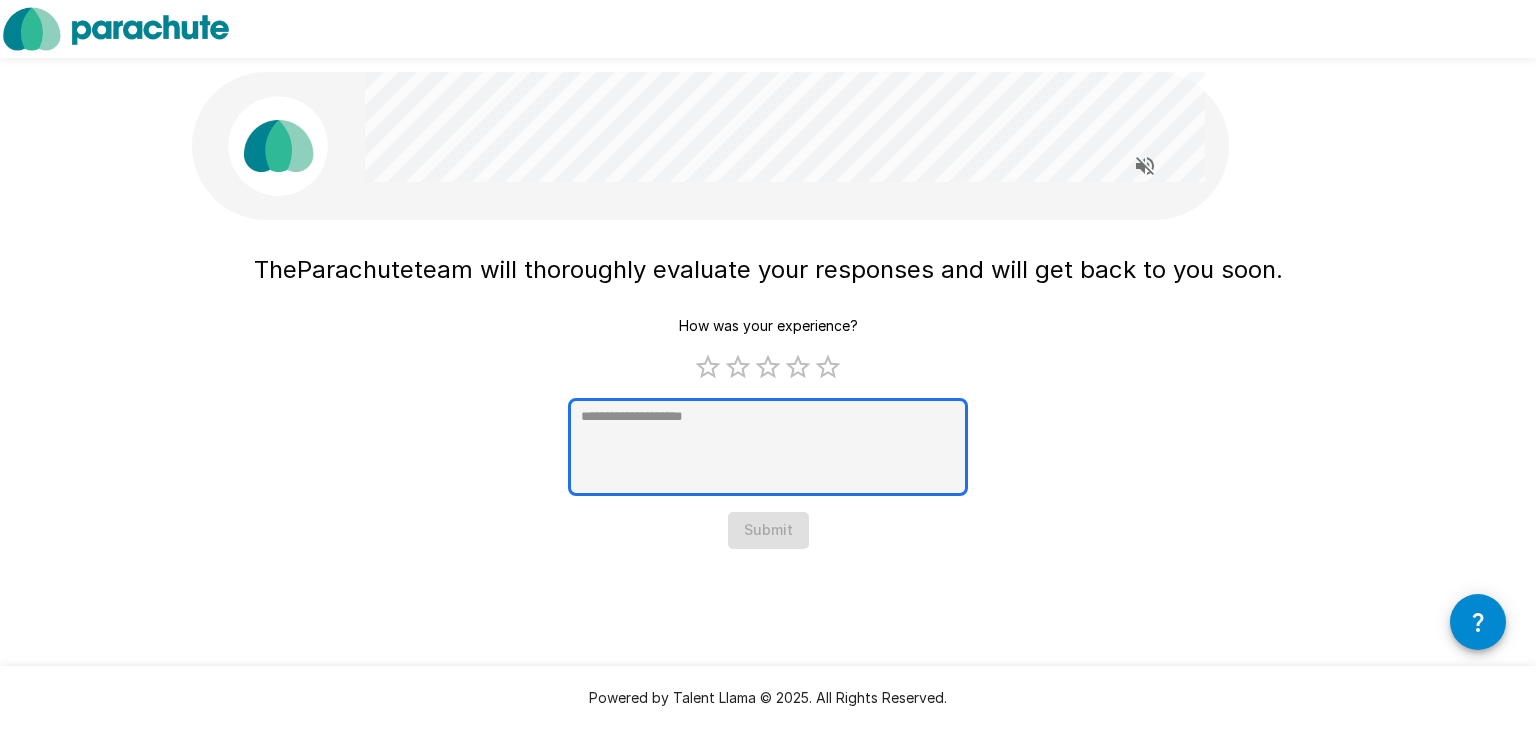type on "*" 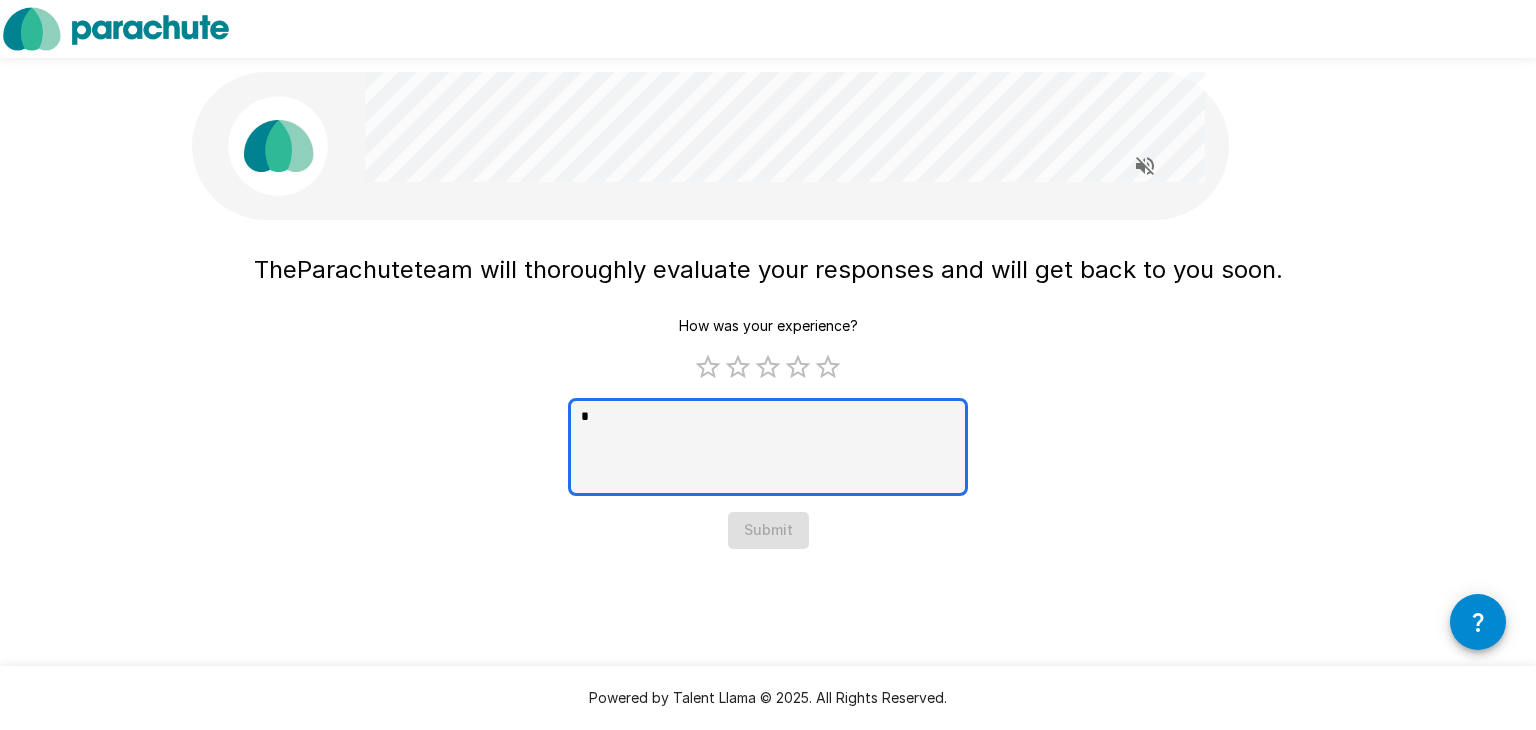 type on "**" 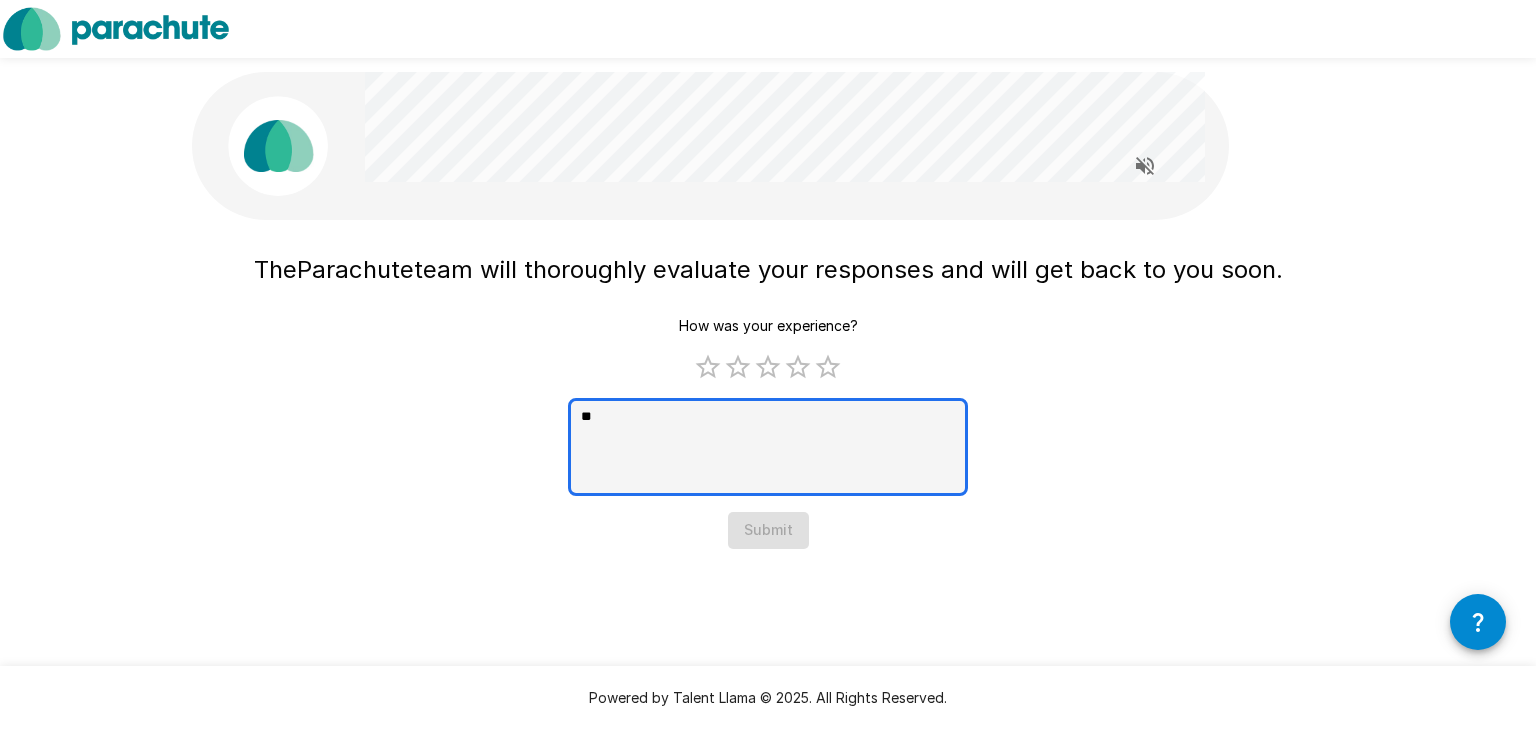 type on "***" 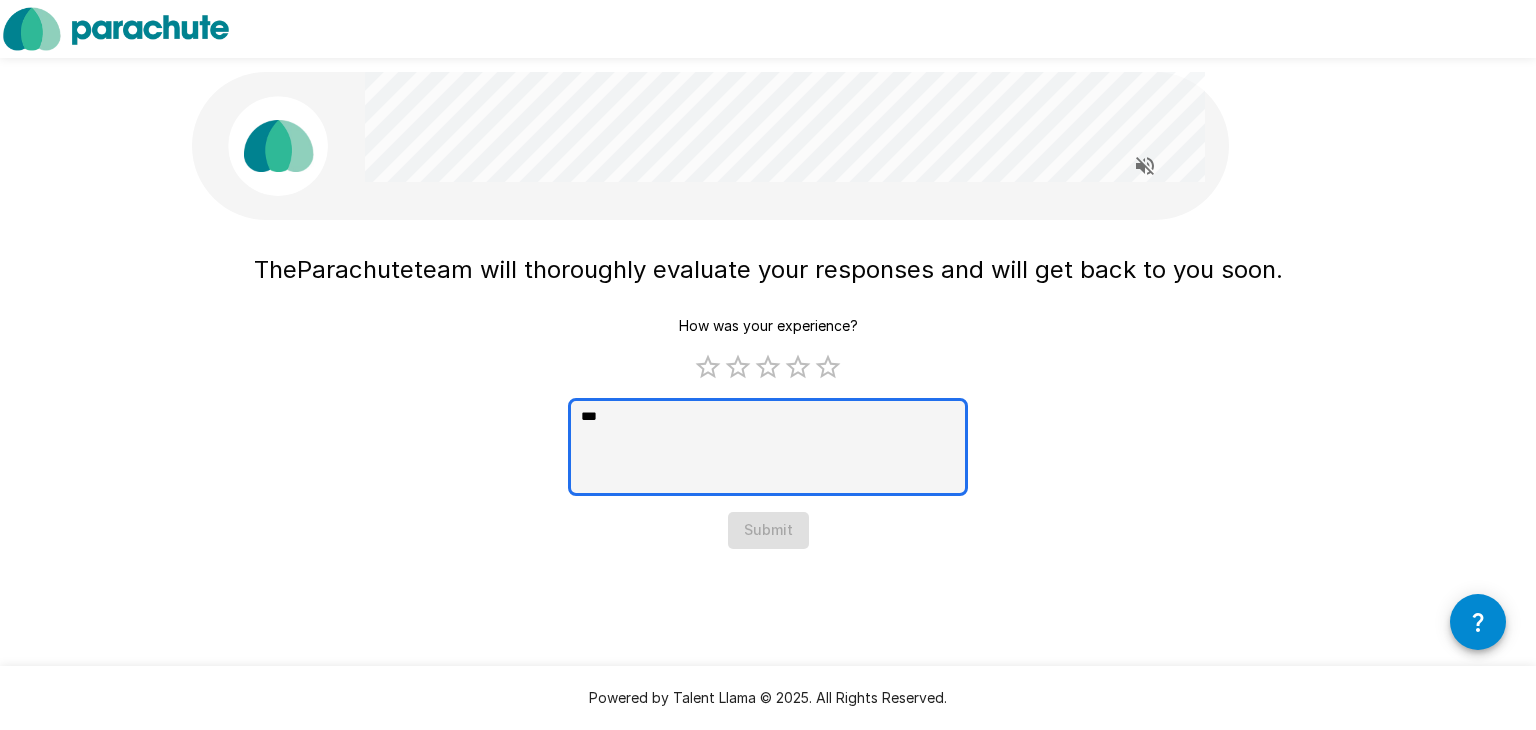 type on "****" 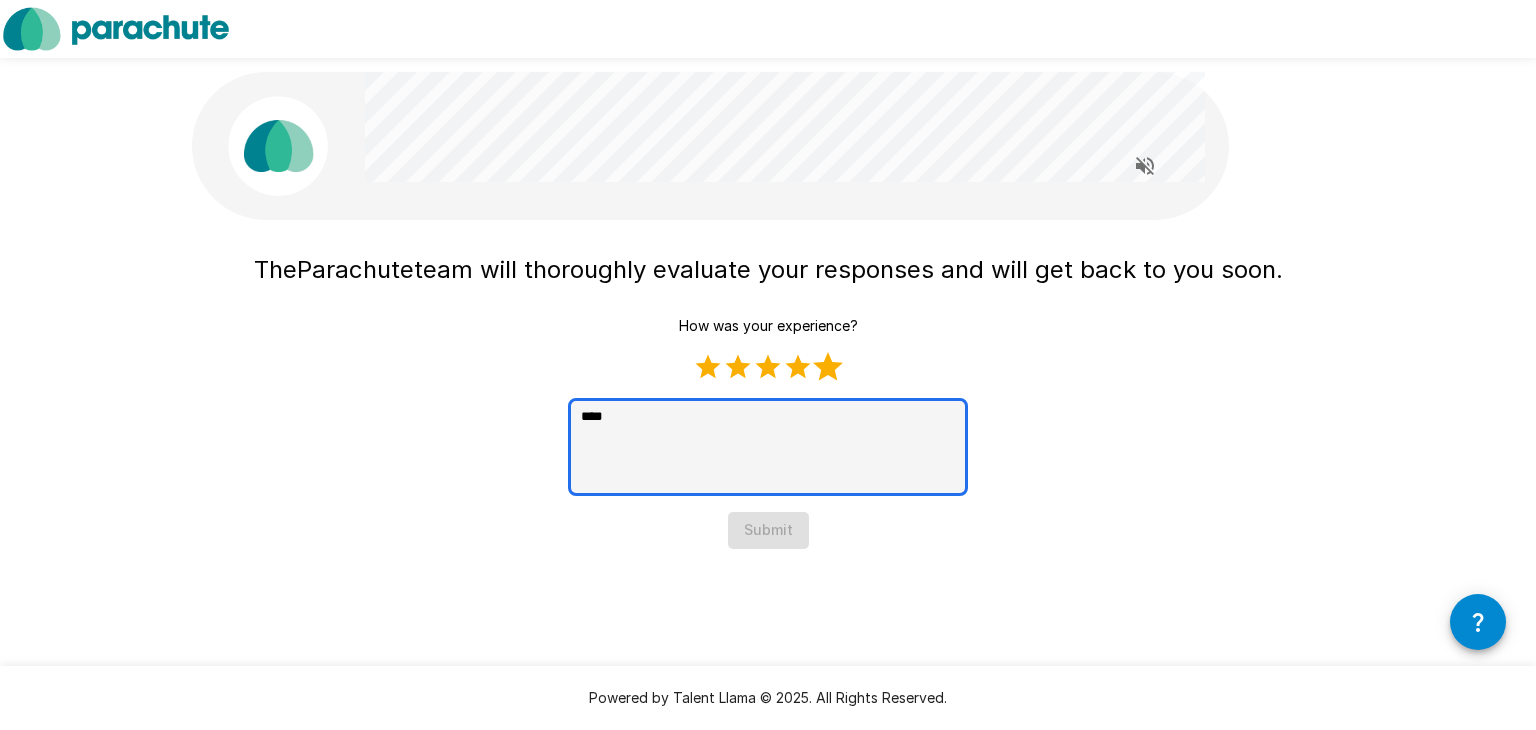 type on "****" 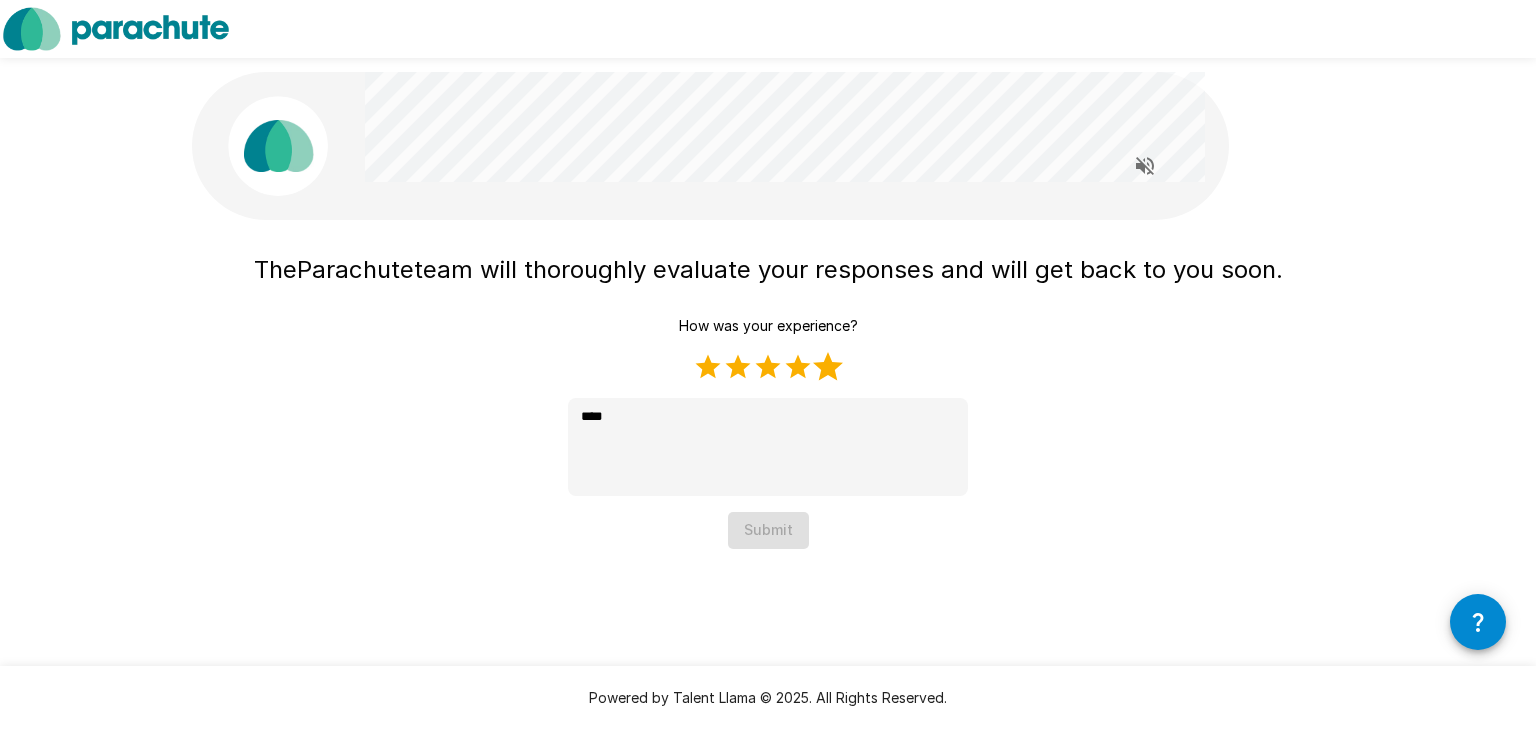 click on "5 Stars" at bounding box center (828, 367) 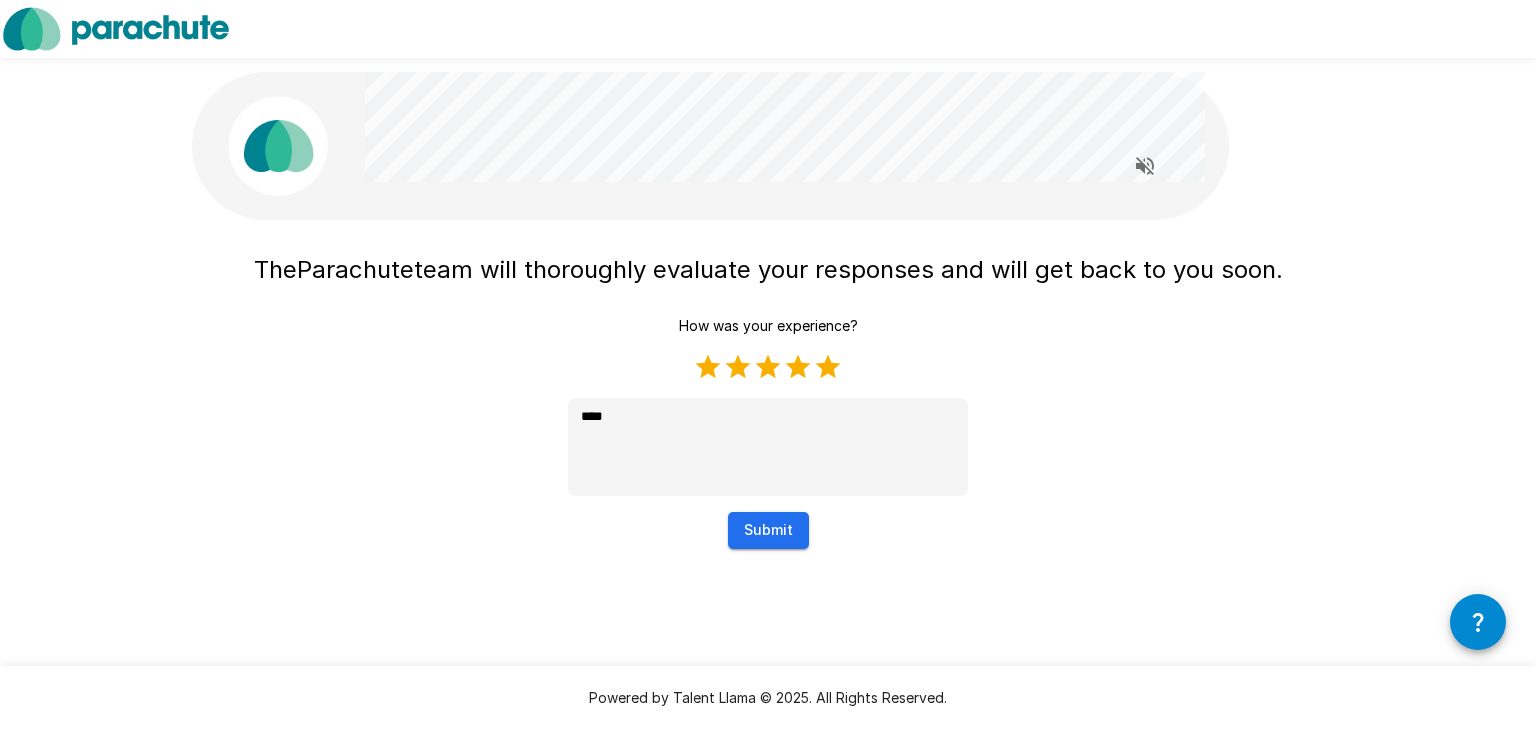 type on "*" 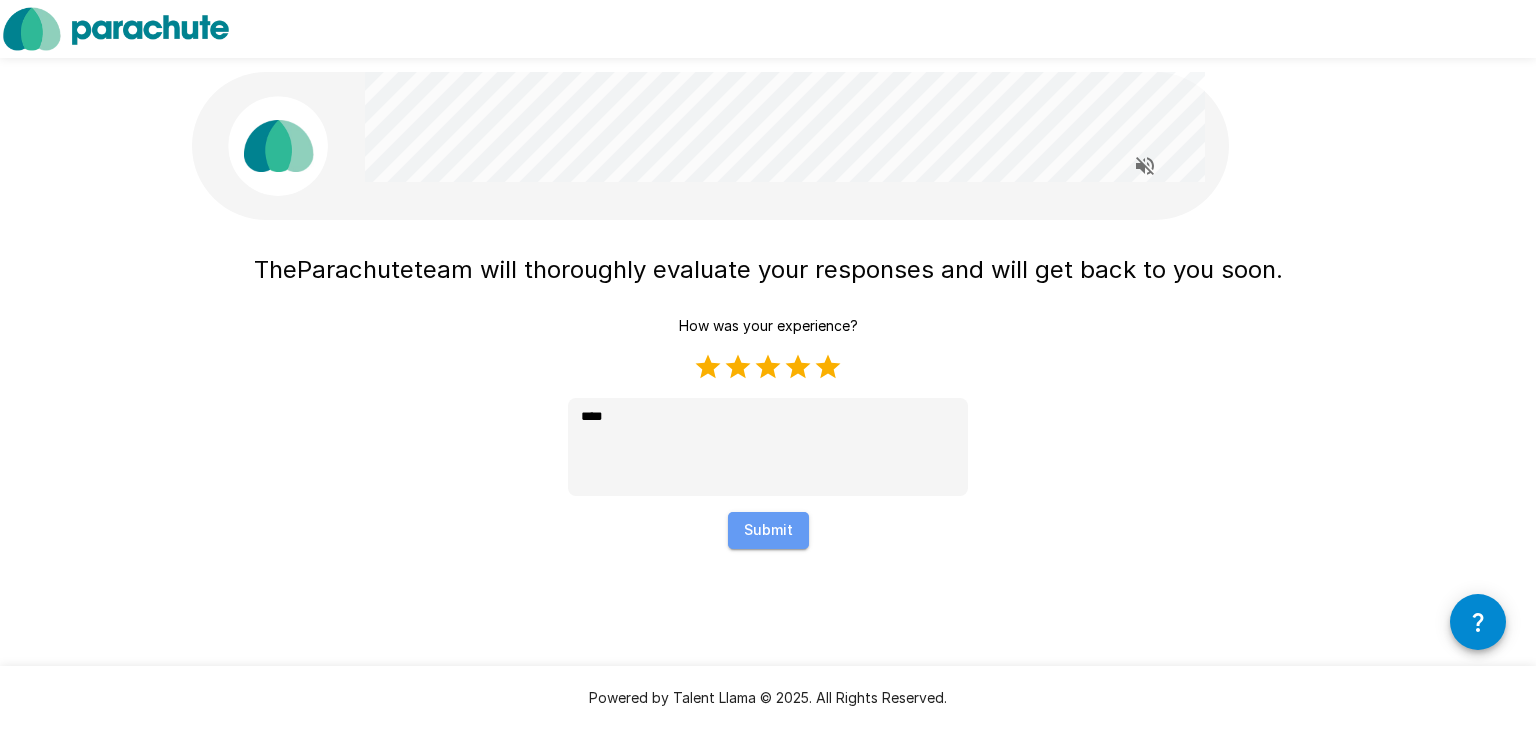 click on "Submit" at bounding box center [768, 530] 